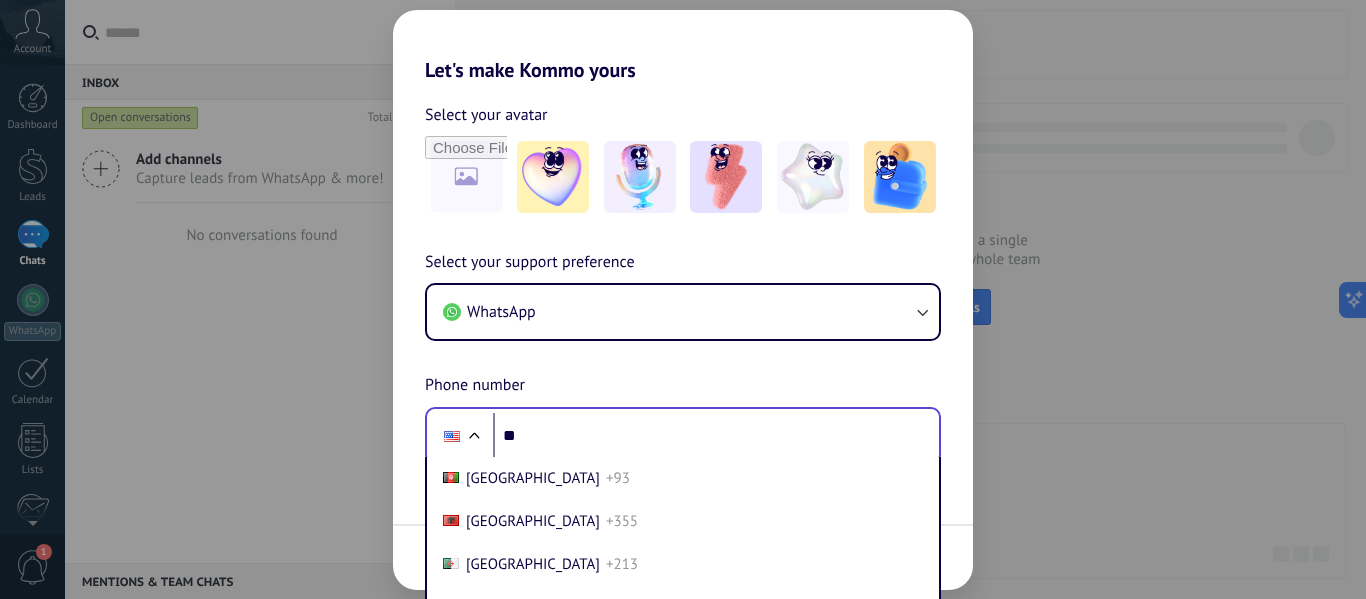 scroll, scrollTop: 0, scrollLeft: 0, axis: both 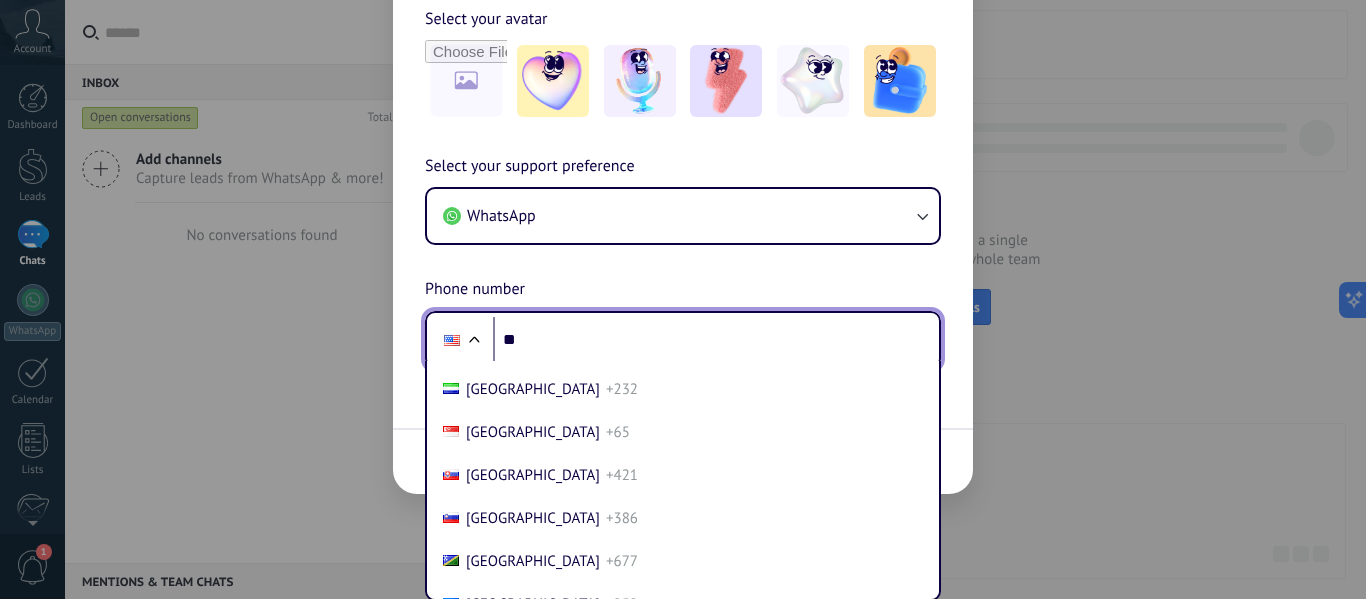 click at bounding box center [452, 340] 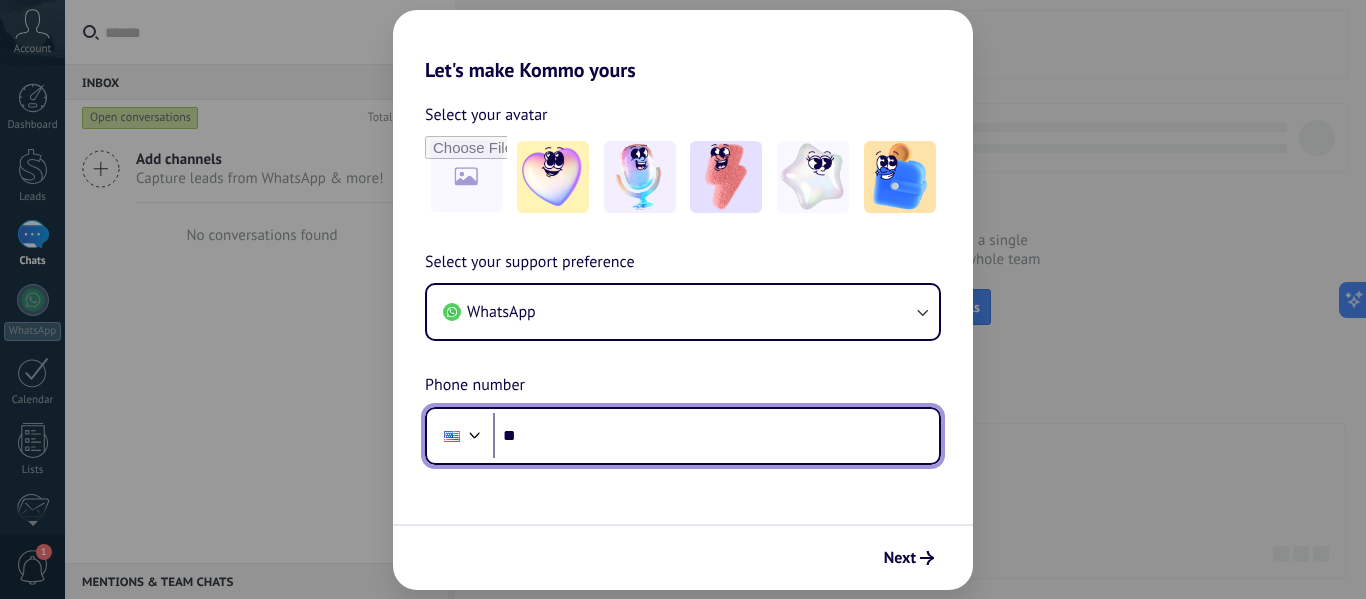scroll, scrollTop: 0, scrollLeft: 0, axis: both 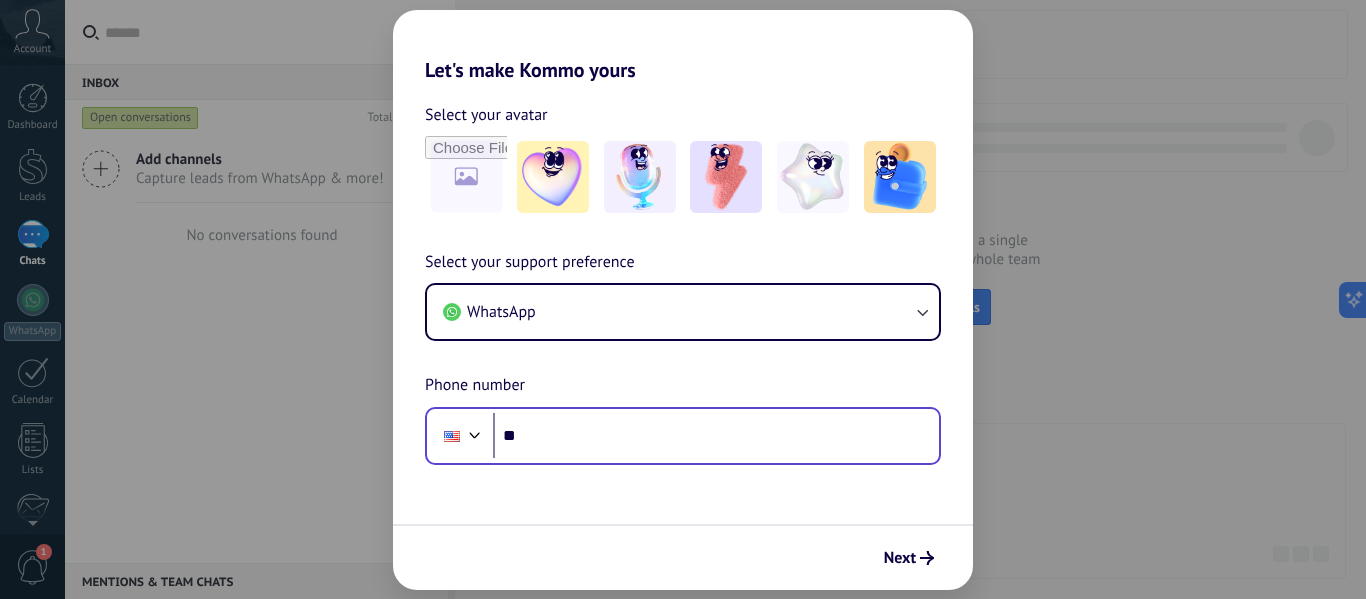 click at bounding box center (460, 436) 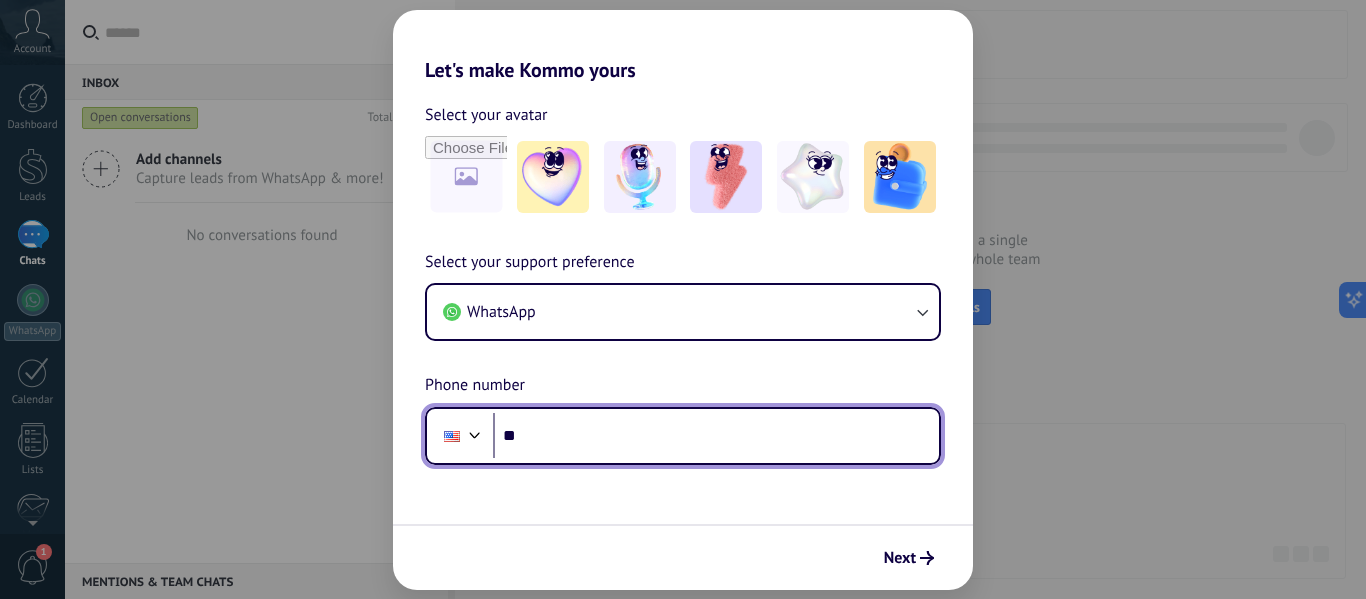 click at bounding box center [475, 433] 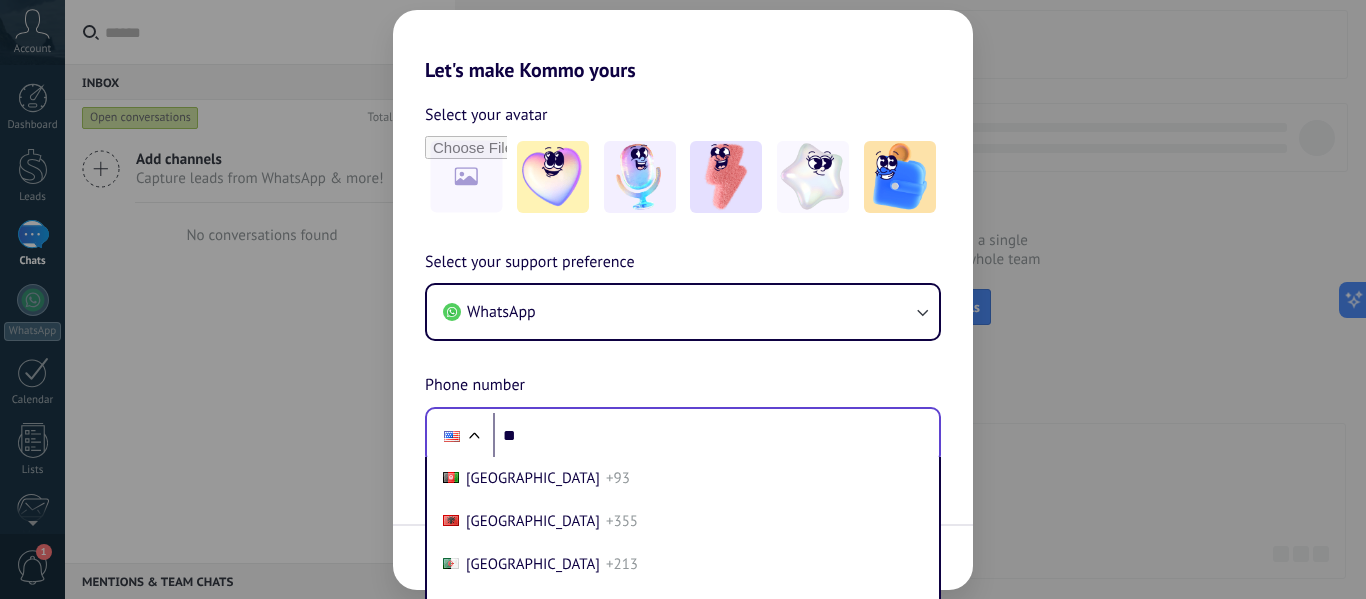 scroll, scrollTop: 96, scrollLeft: 0, axis: vertical 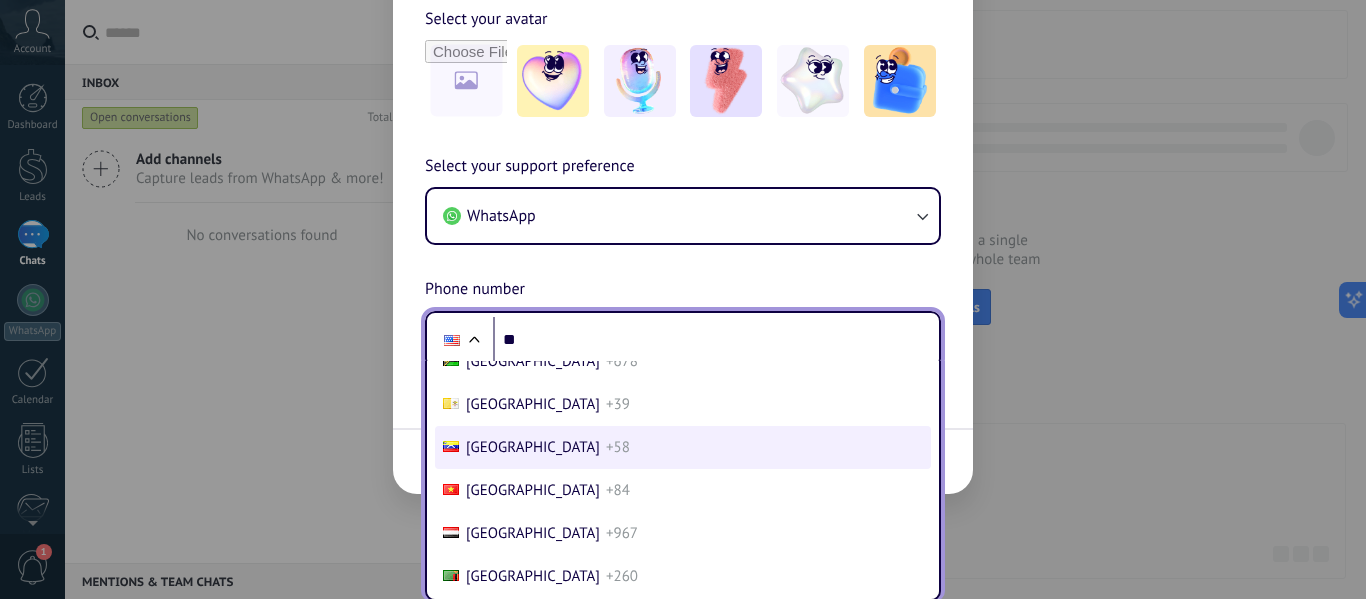 click on "[GEOGRAPHIC_DATA]" at bounding box center [533, 447] 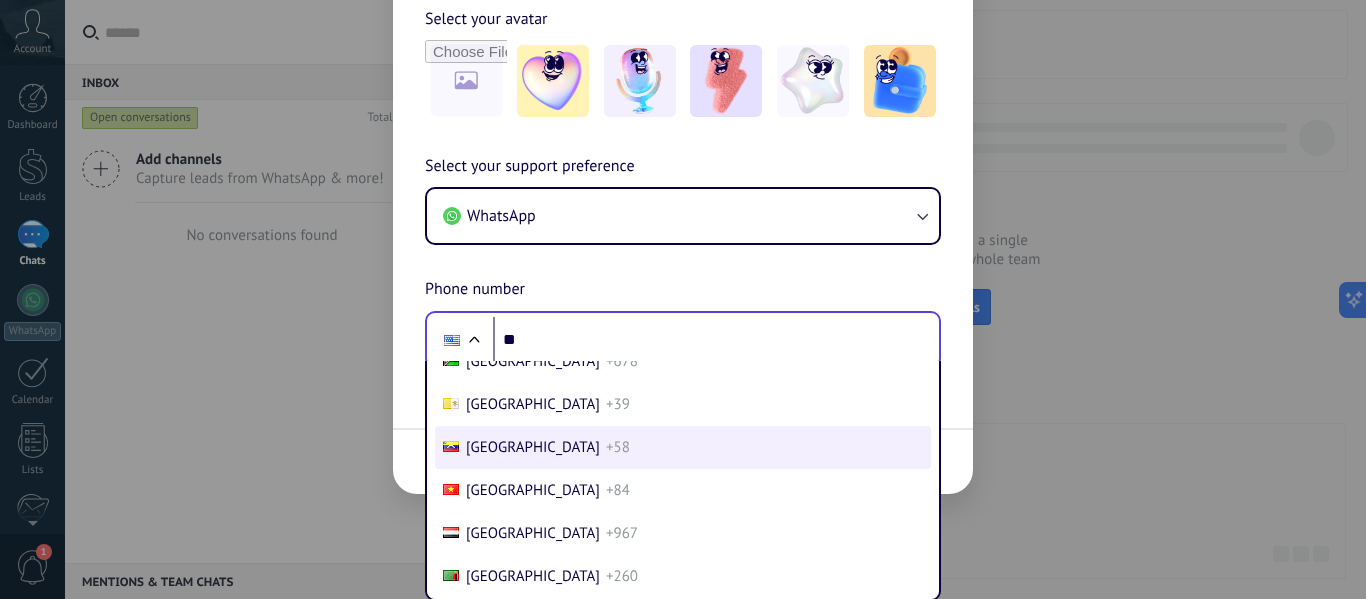 scroll, scrollTop: 0, scrollLeft: 0, axis: both 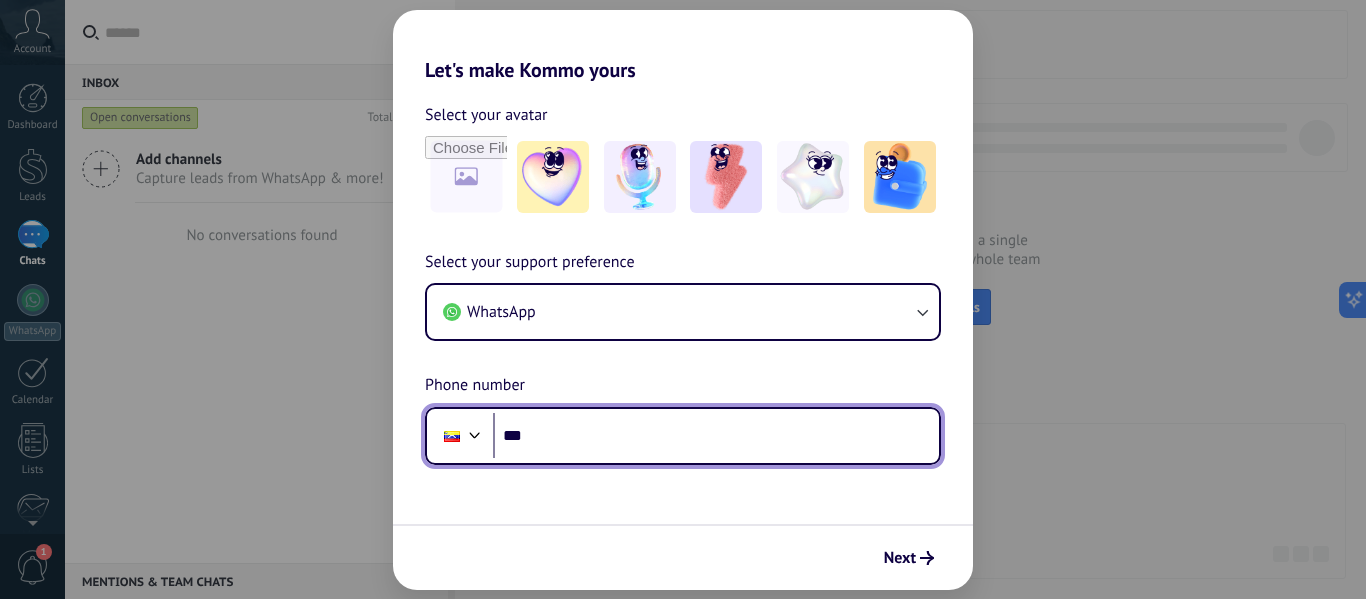 click on "**" at bounding box center (716, 436) 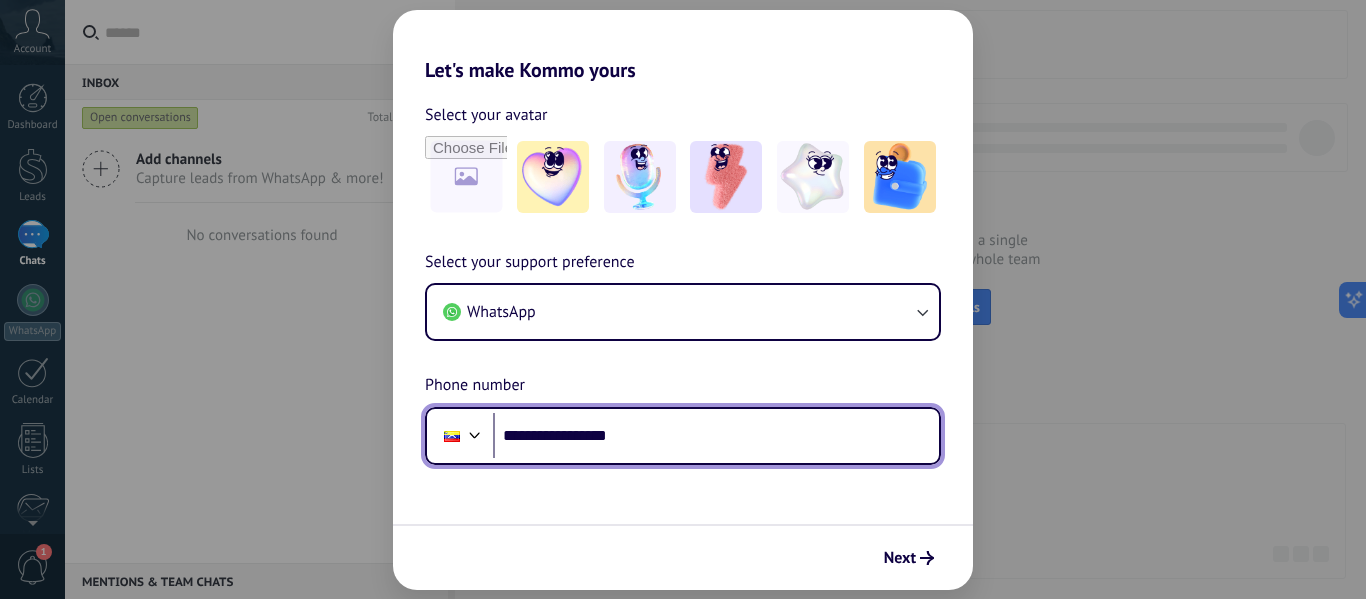 click on "**********" at bounding box center (716, 436) 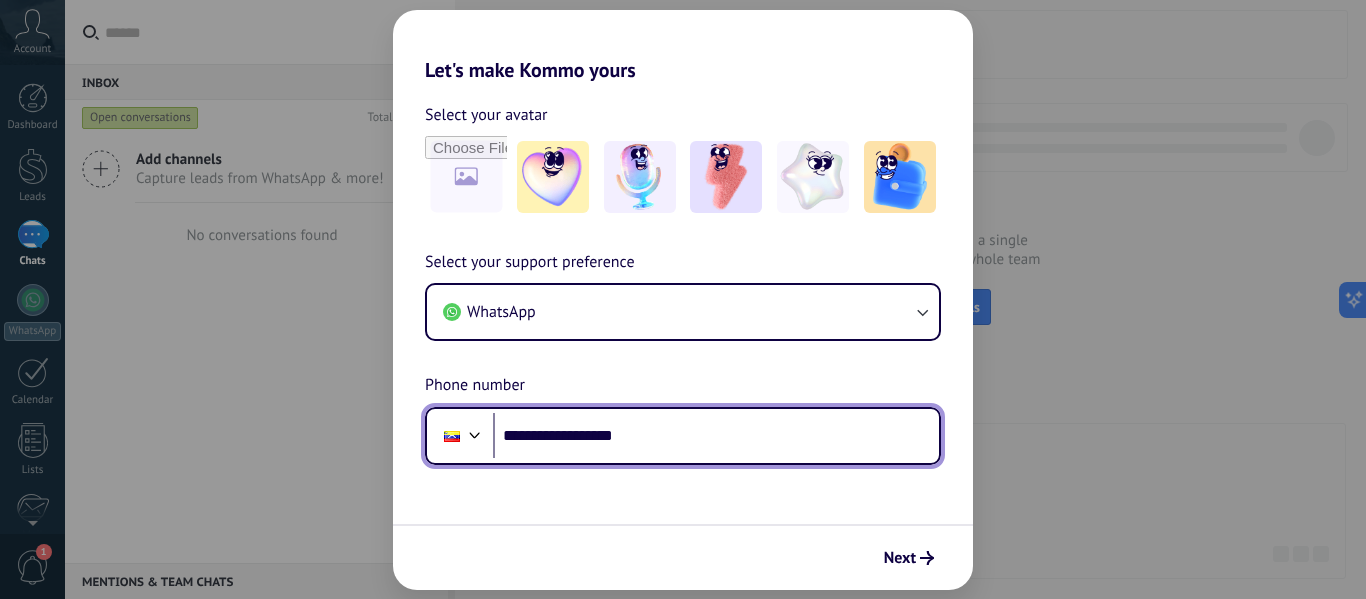type on "**********" 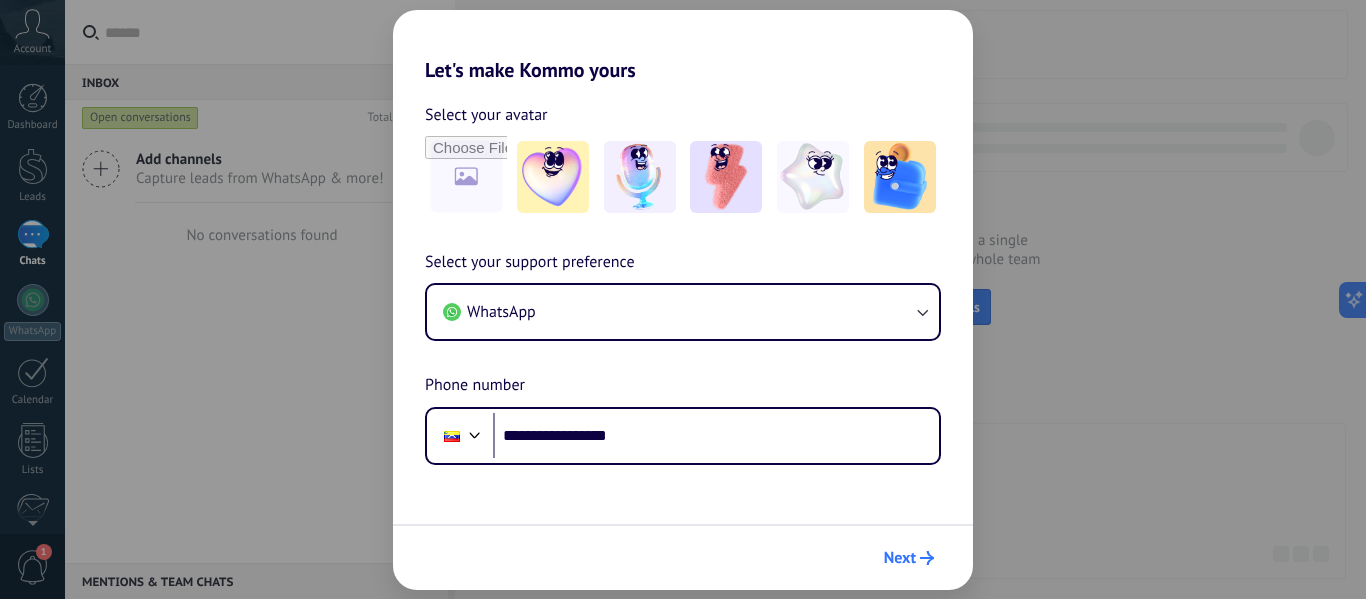 click on "Next" at bounding box center [900, 558] 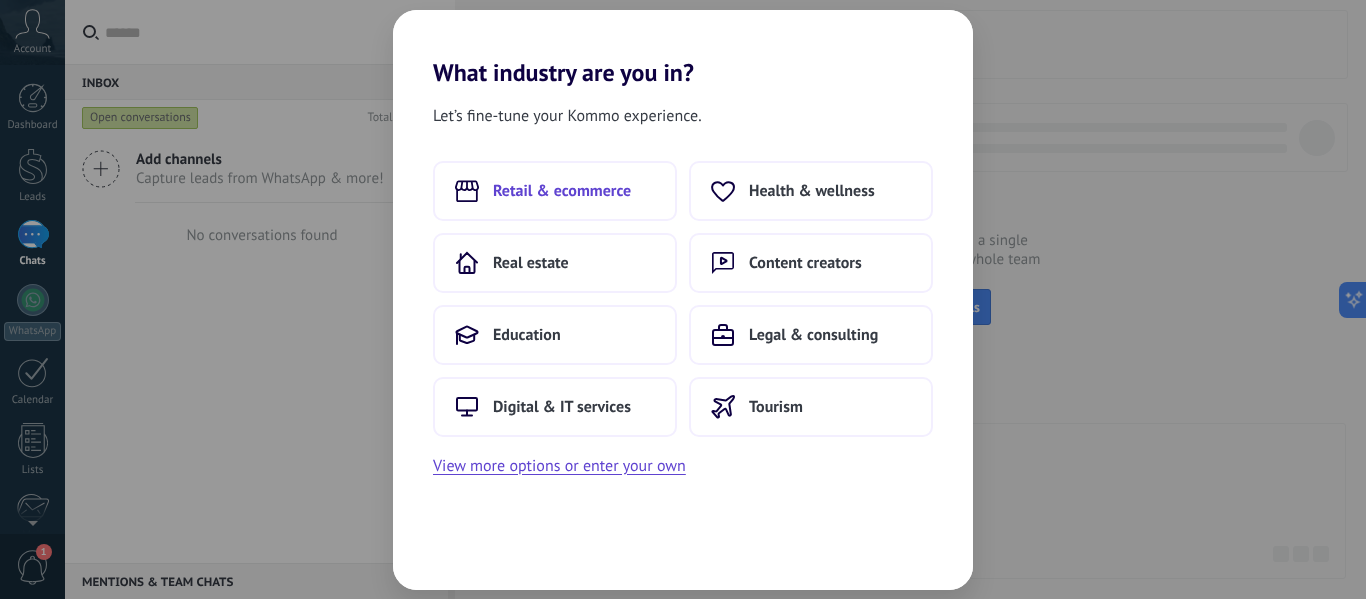 click on "Retail & ecommerce" at bounding box center [555, 191] 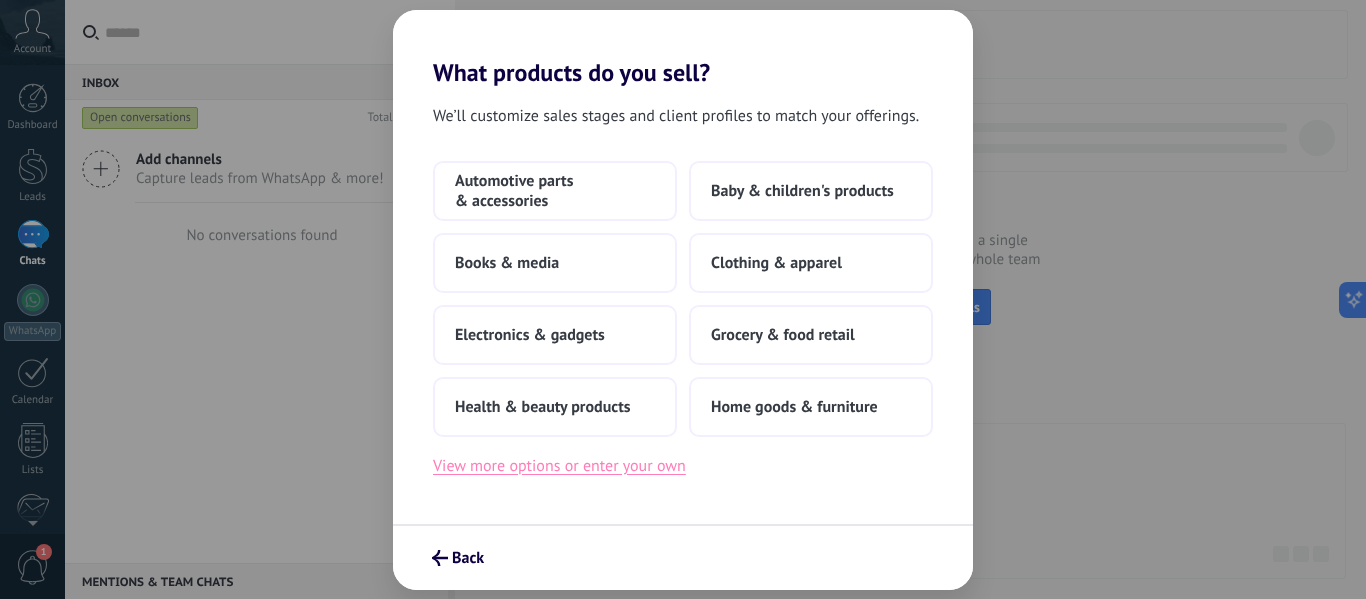 click on "View more options or enter your own" at bounding box center (559, 466) 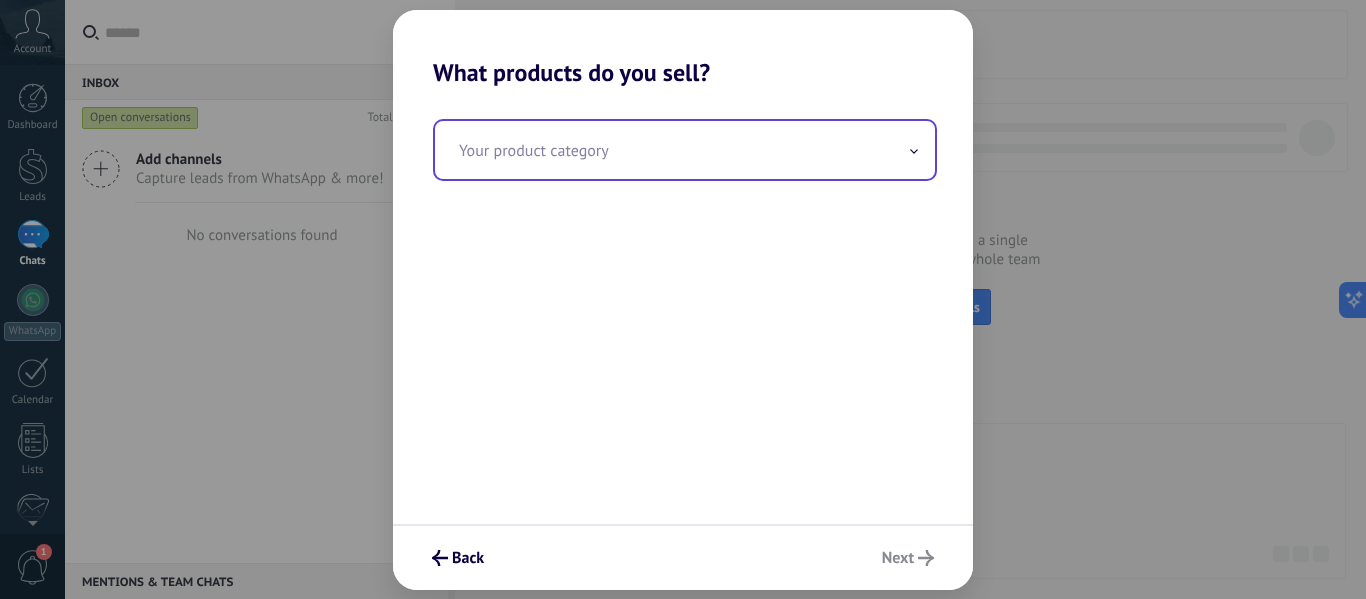 click at bounding box center [685, 150] 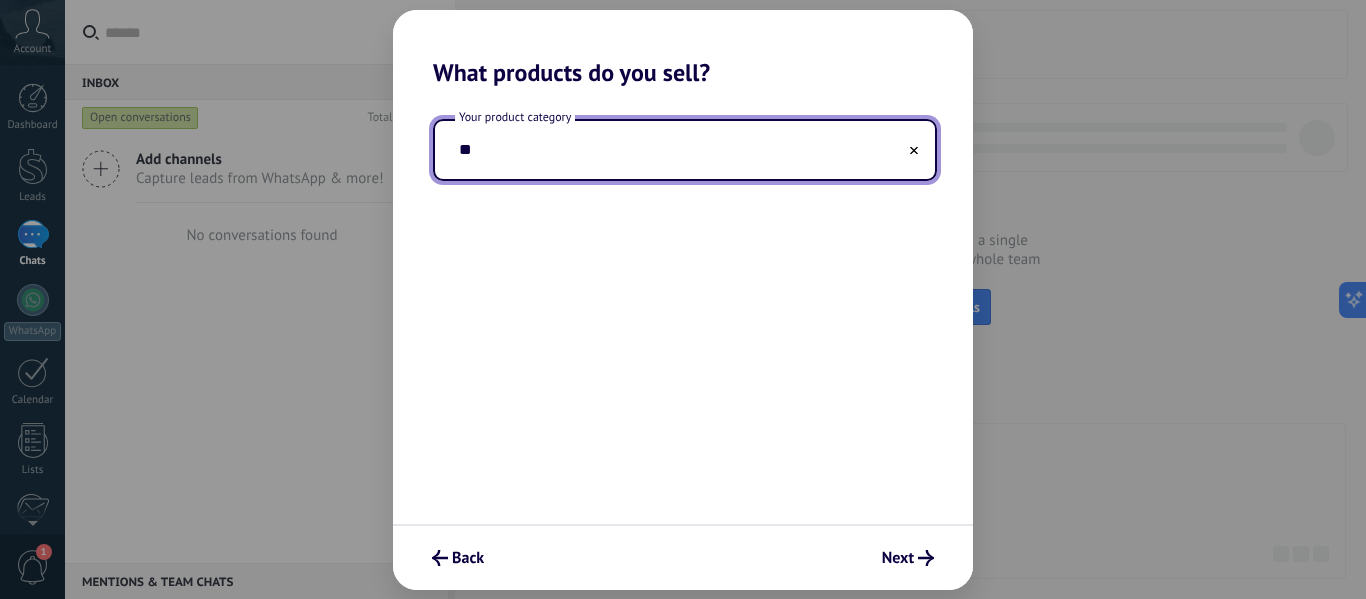 type on "*" 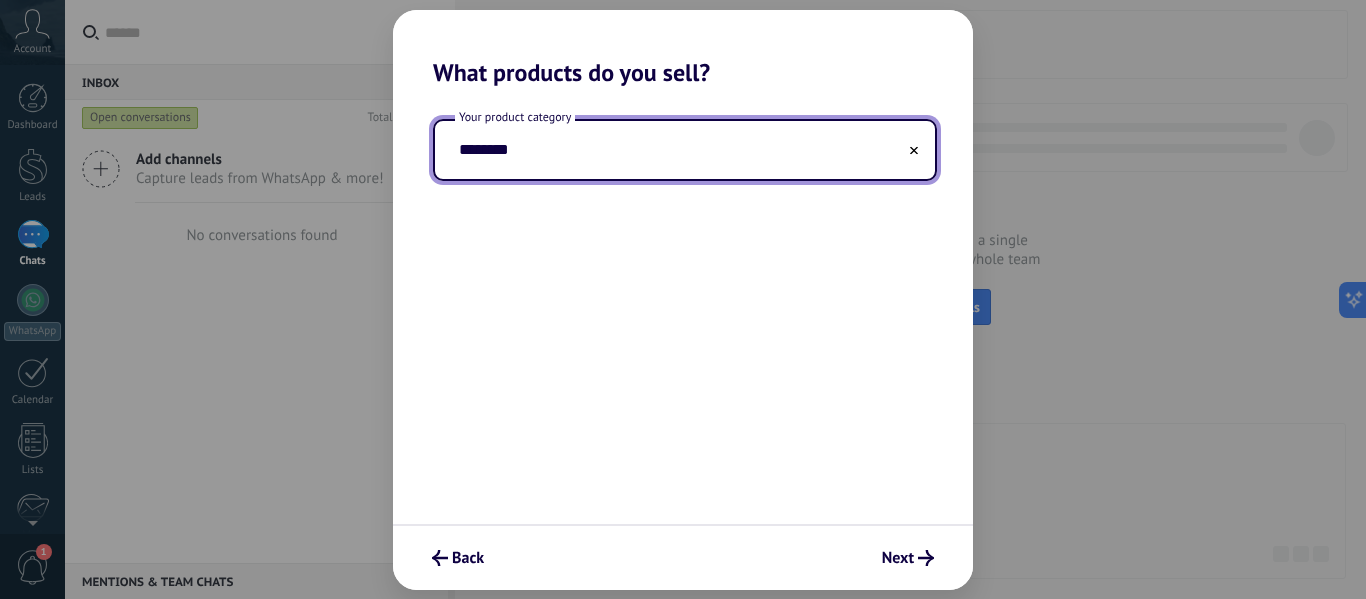 type on "*********" 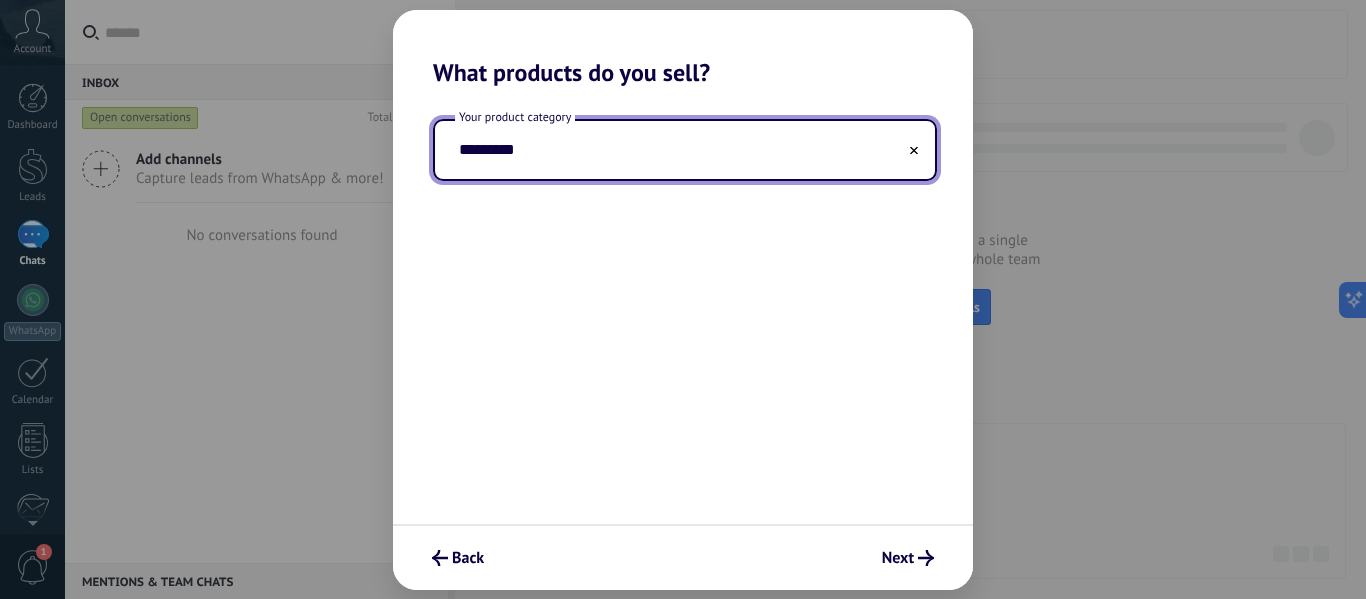type 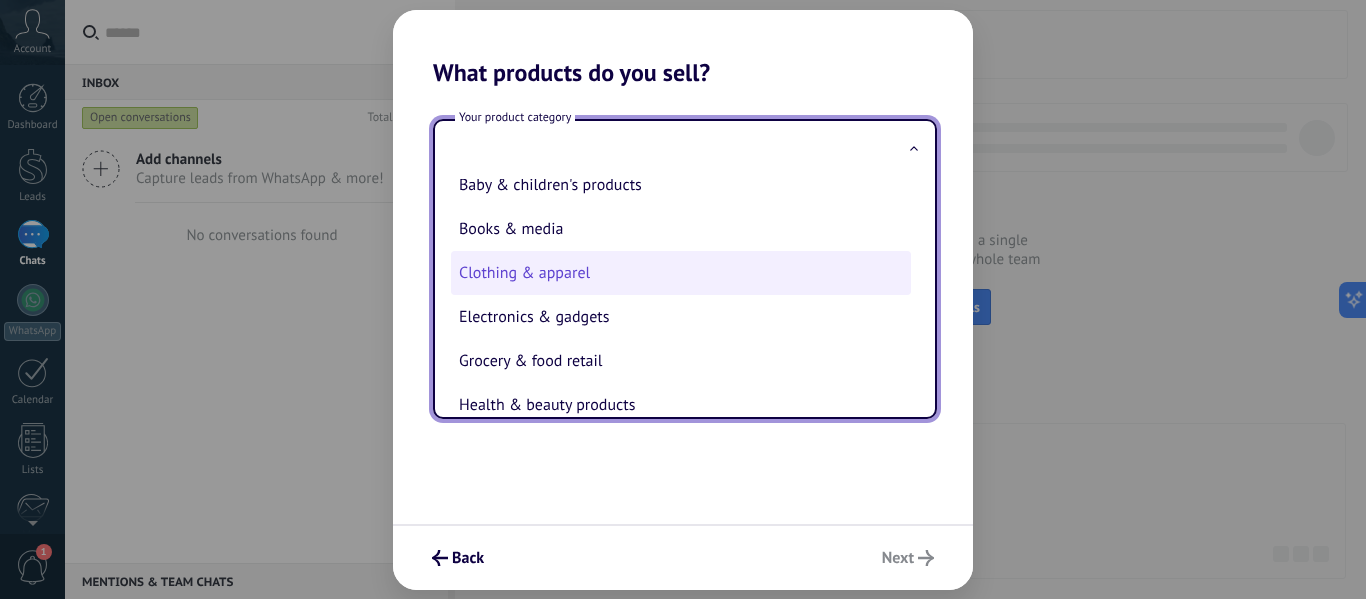 scroll, scrollTop: 53, scrollLeft: 0, axis: vertical 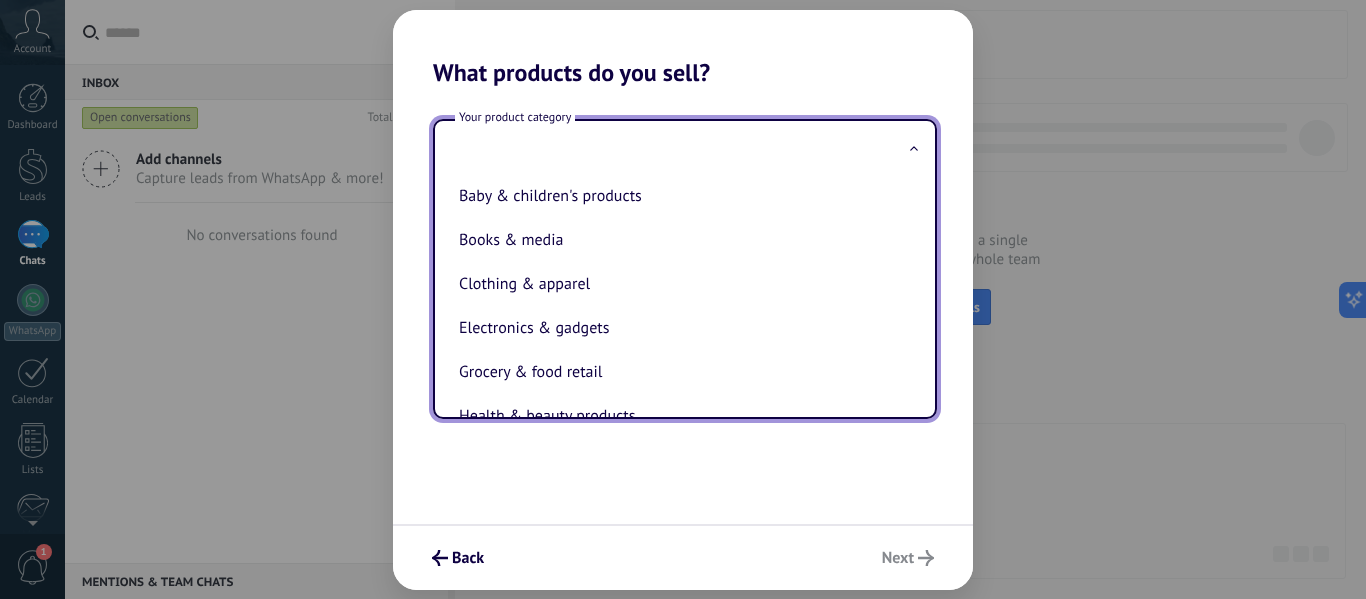 click on "Your product category Automotive parts & accessories Baby & children's products Books & media Clothing & apparel Electronics & gadgets Grocery & food retail Health & beauty products Home goods & furniture Home improvement & hardware Jewelry & accessories Luxury goods & designer brands Office supplies & stationery Pet supplies & services Sports & outdoor equipment Toys & games" at bounding box center [683, 305] 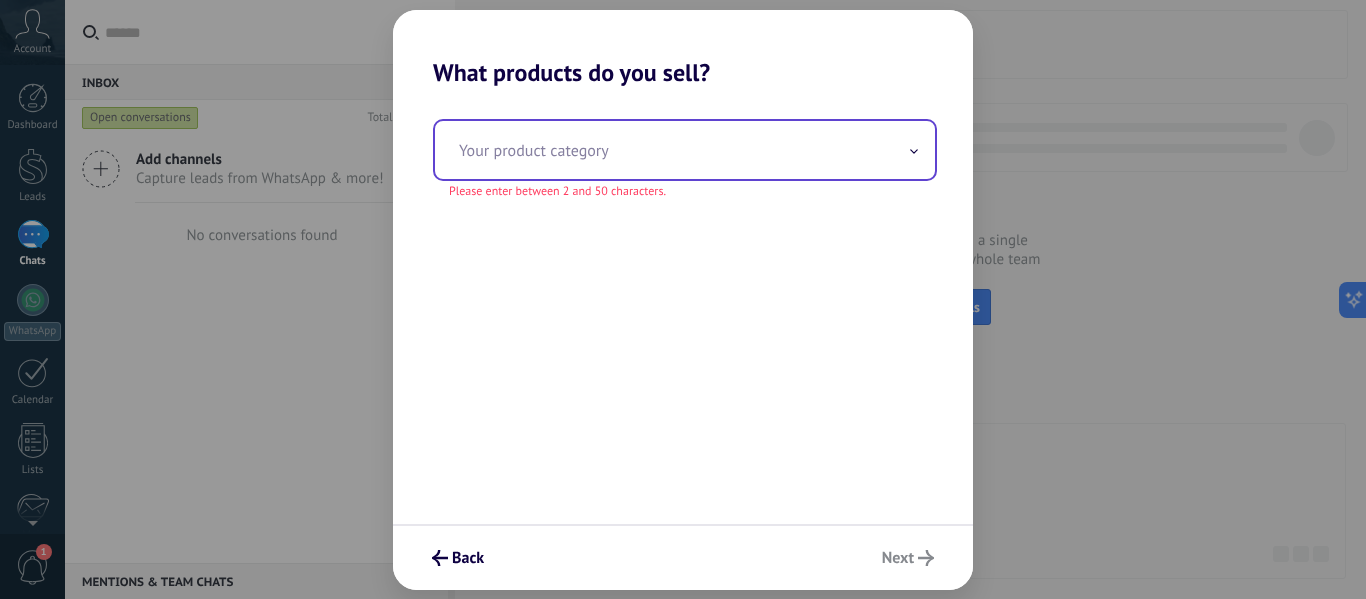 click at bounding box center [685, 150] 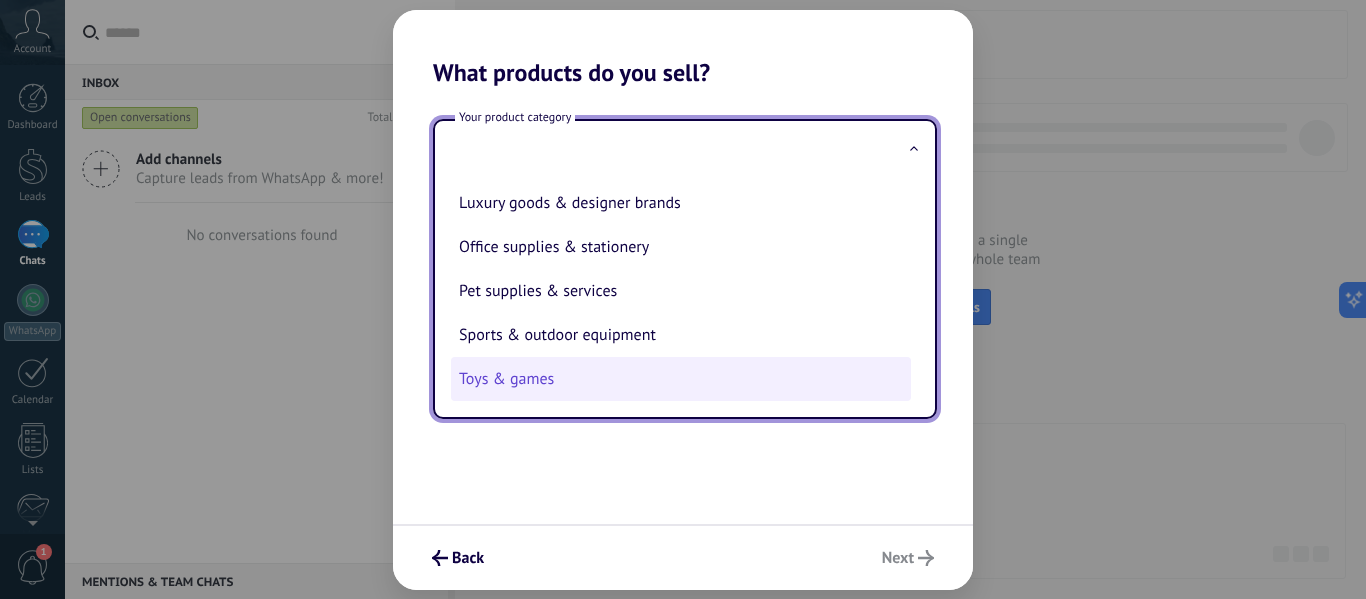 scroll, scrollTop: 0, scrollLeft: 0, axis: both 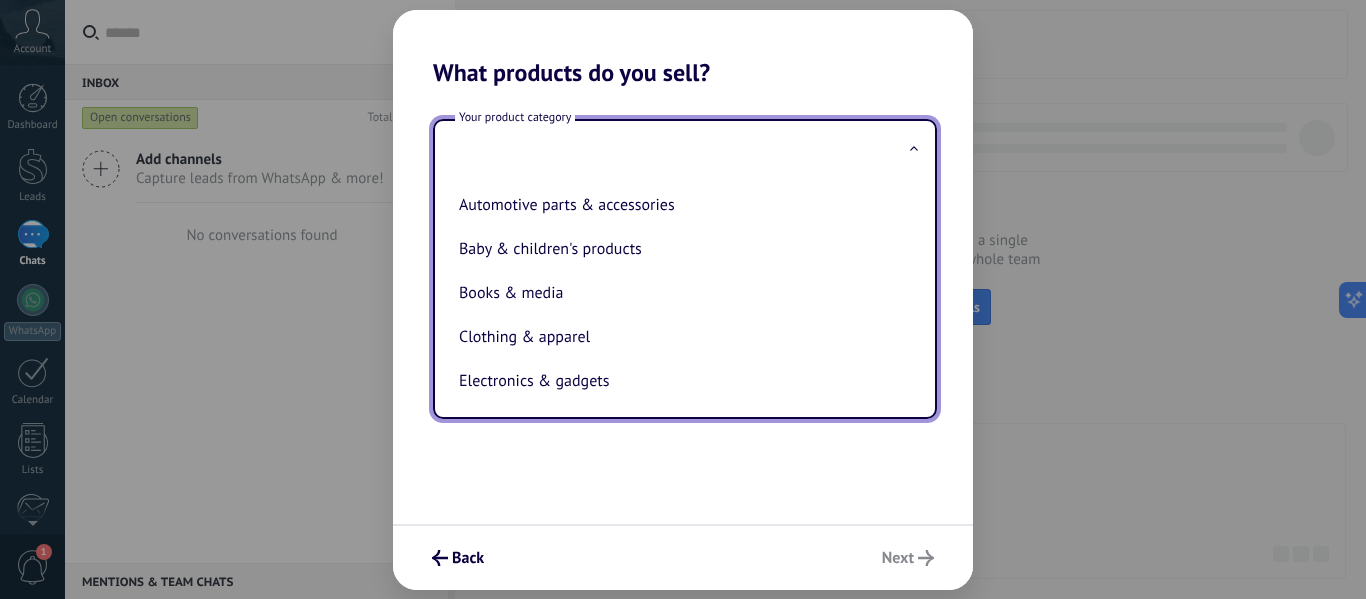 click on "Your product category Automotive parts & accessories Baby & children's products Books & media Clothing & apparel Electronics & gadgets Grocery & food retail Health & beauty products Home goods & furniture Home improvement & hardware Jewelry & accessories Luxury goods & designer brands Office supplies & stationery Pet supplies & services Sports & outdoor equipment Toys & games" at bounding box center (683, 305) 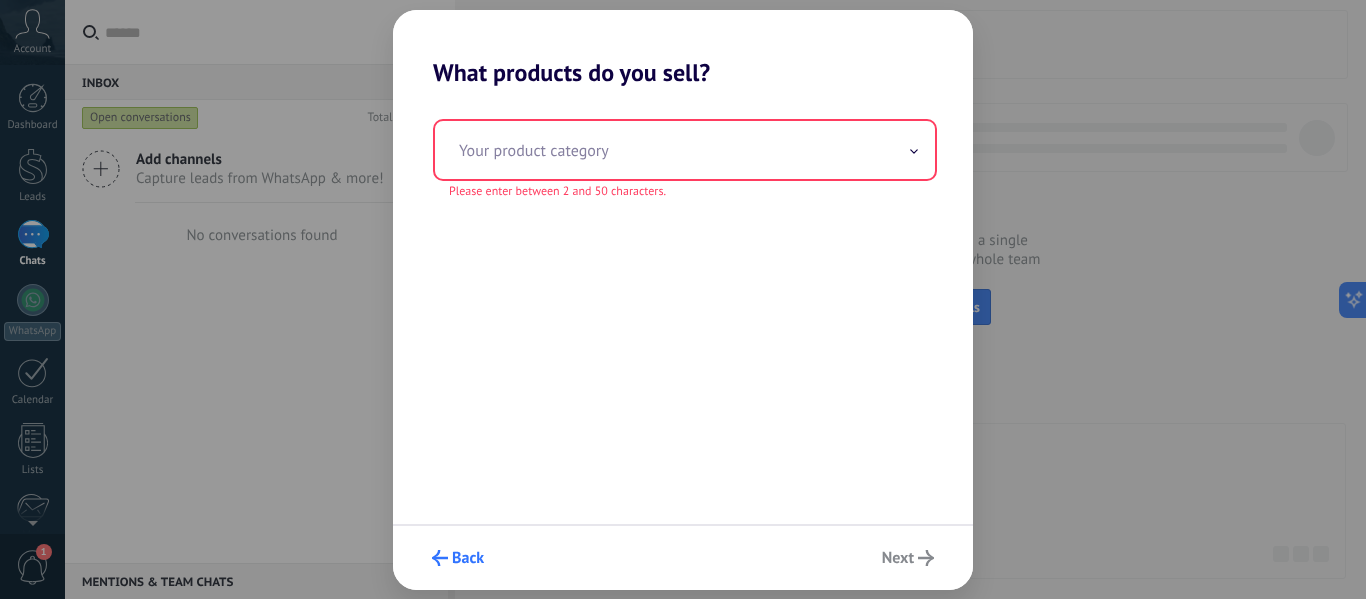 click on "Back" at bounding box center (468, 558) 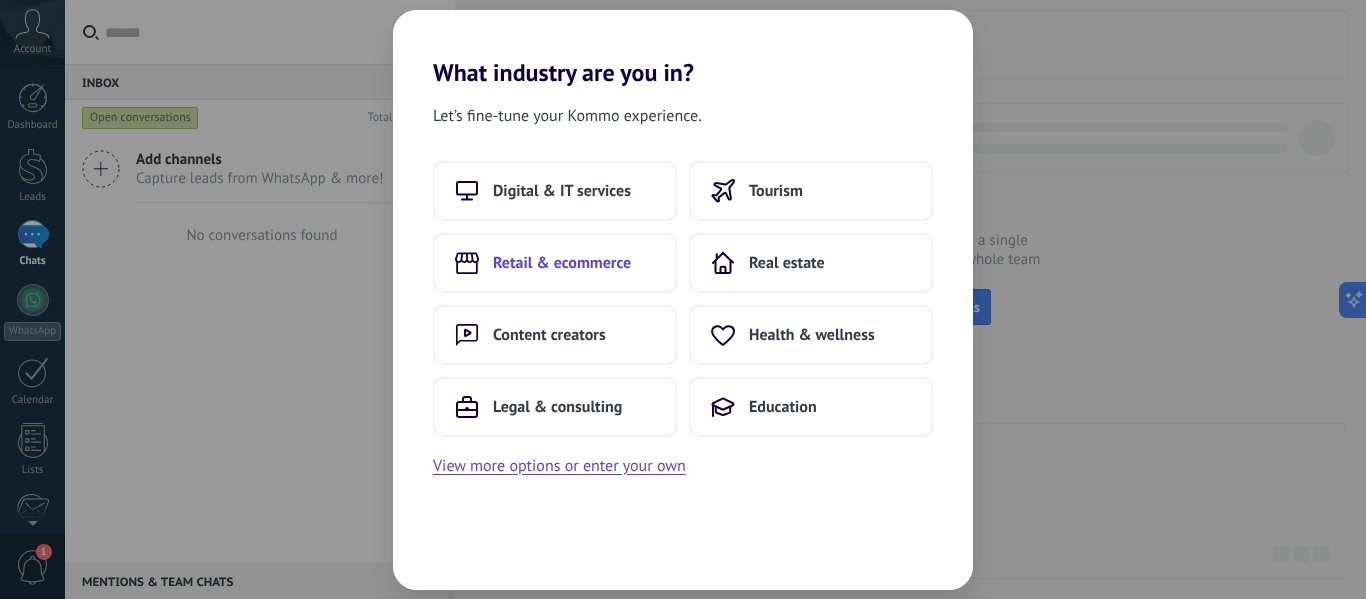 click on "Retail & ecommerce" at bounding box center (555, 263) 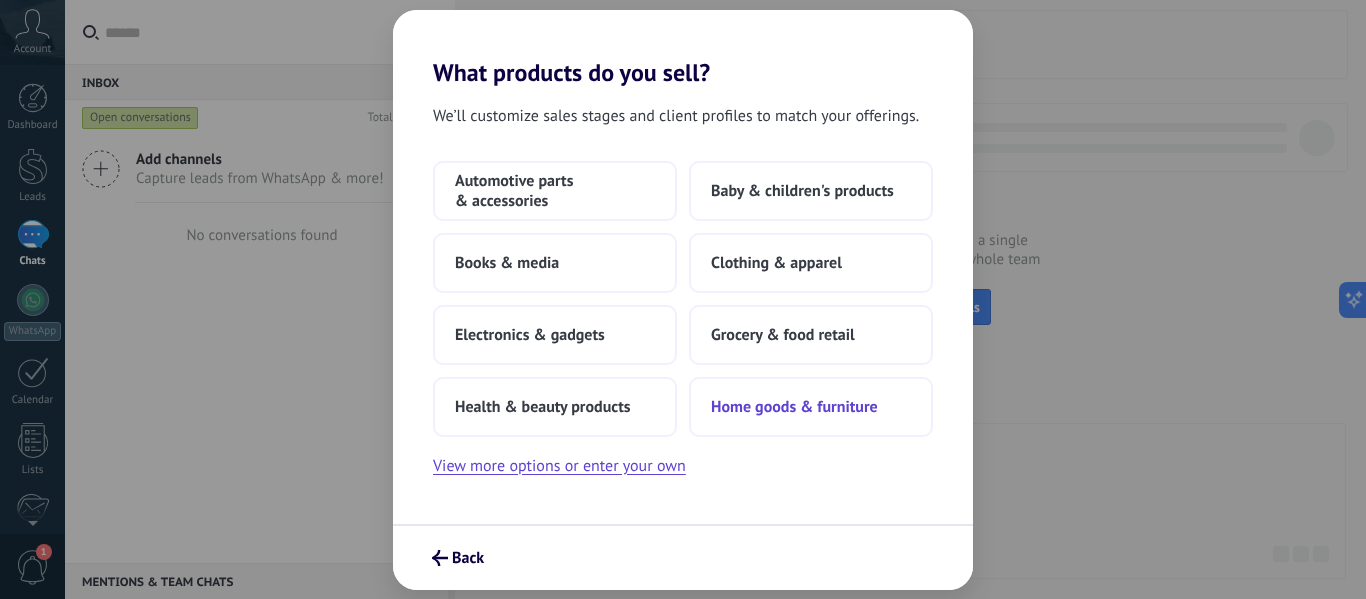 click on "Home goods & furniture" at bounding box center (794, 407) 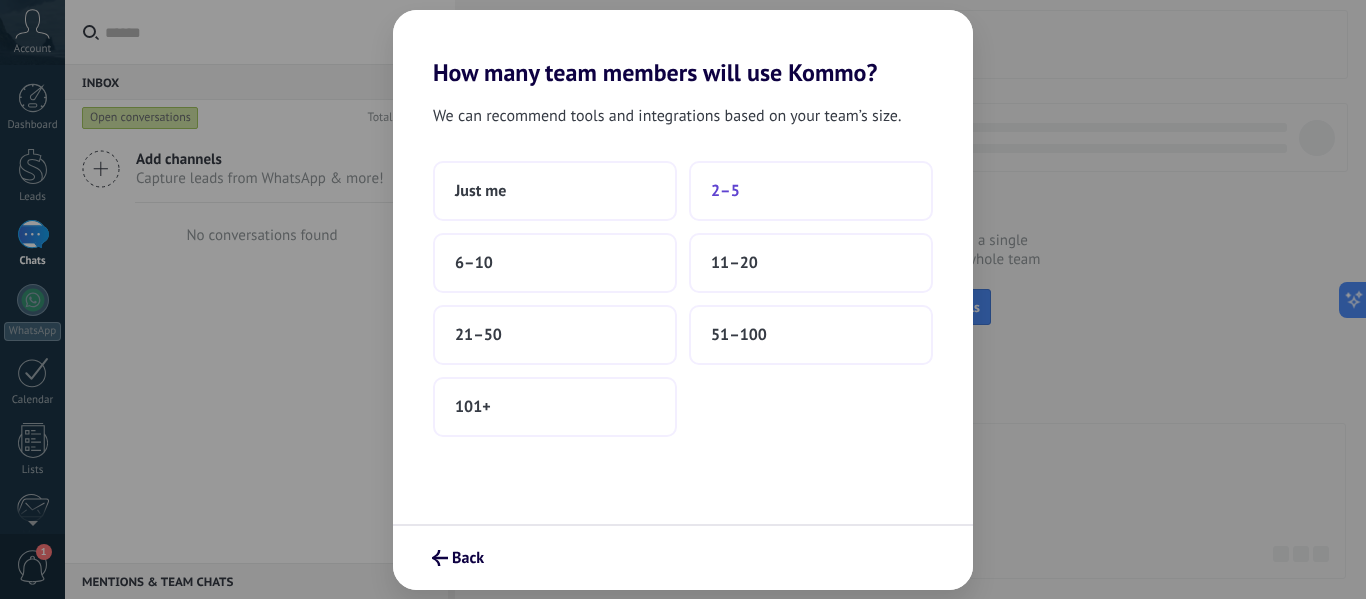 click on "2–5" at bounding box center (725, 191) 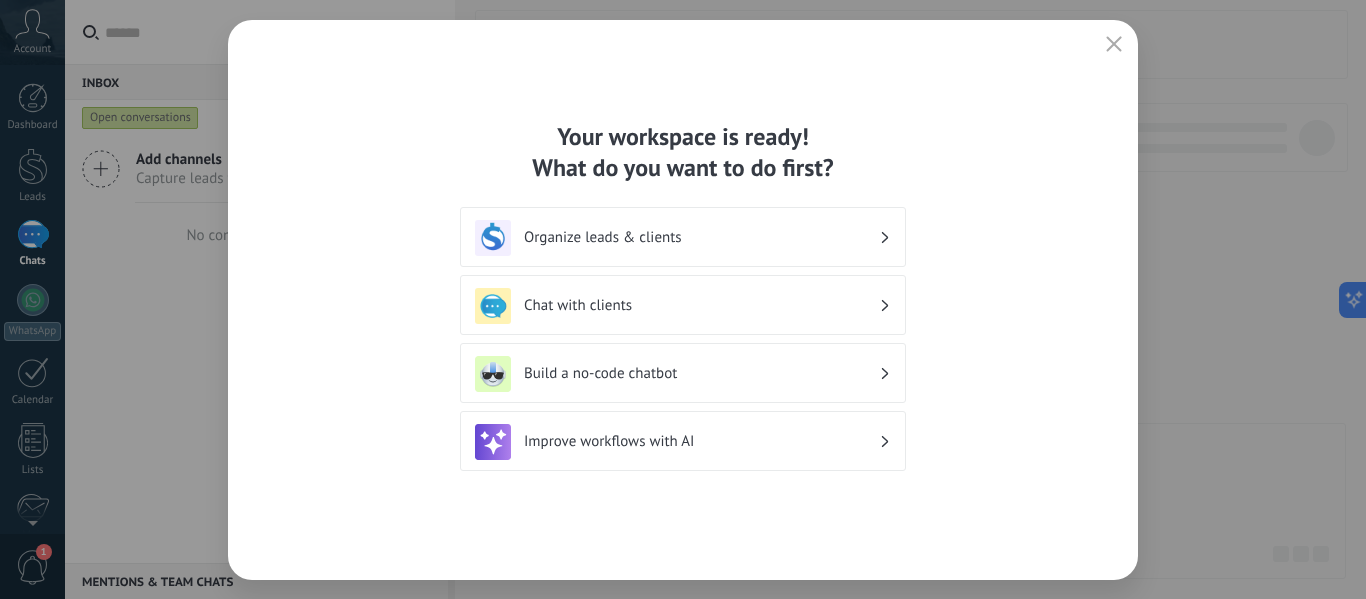 click on "Organize leads & clients" at bounding box center (701, 237) 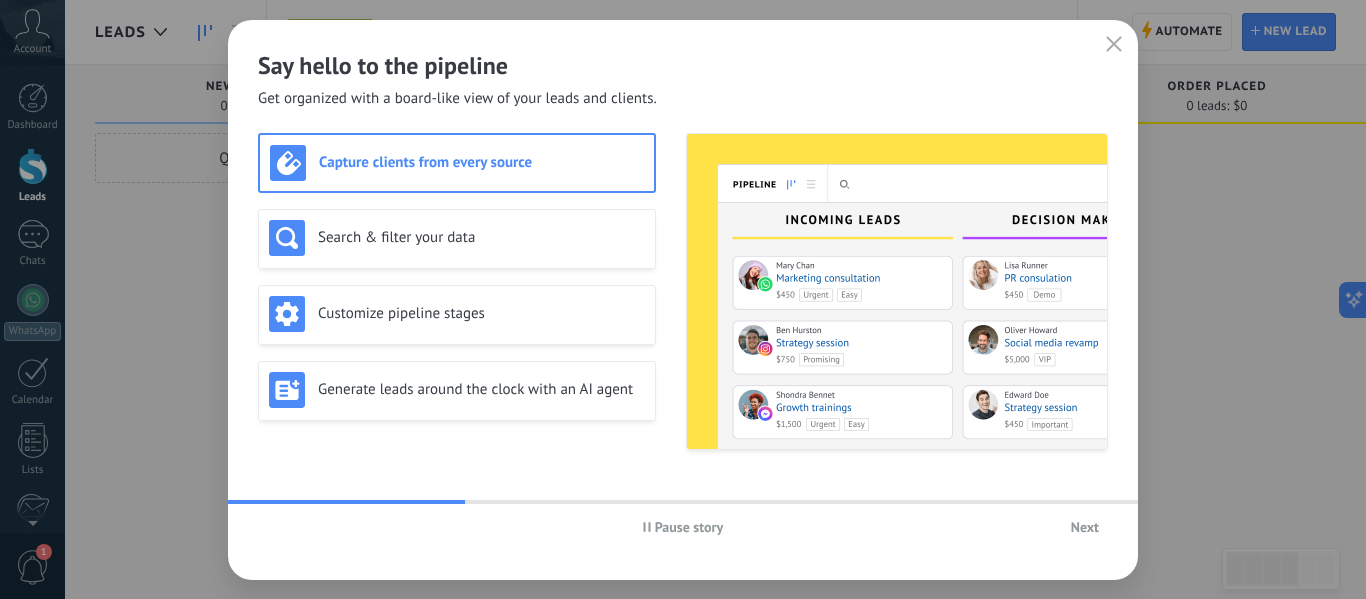 click on "Next" at bounding box center (1085, 527) 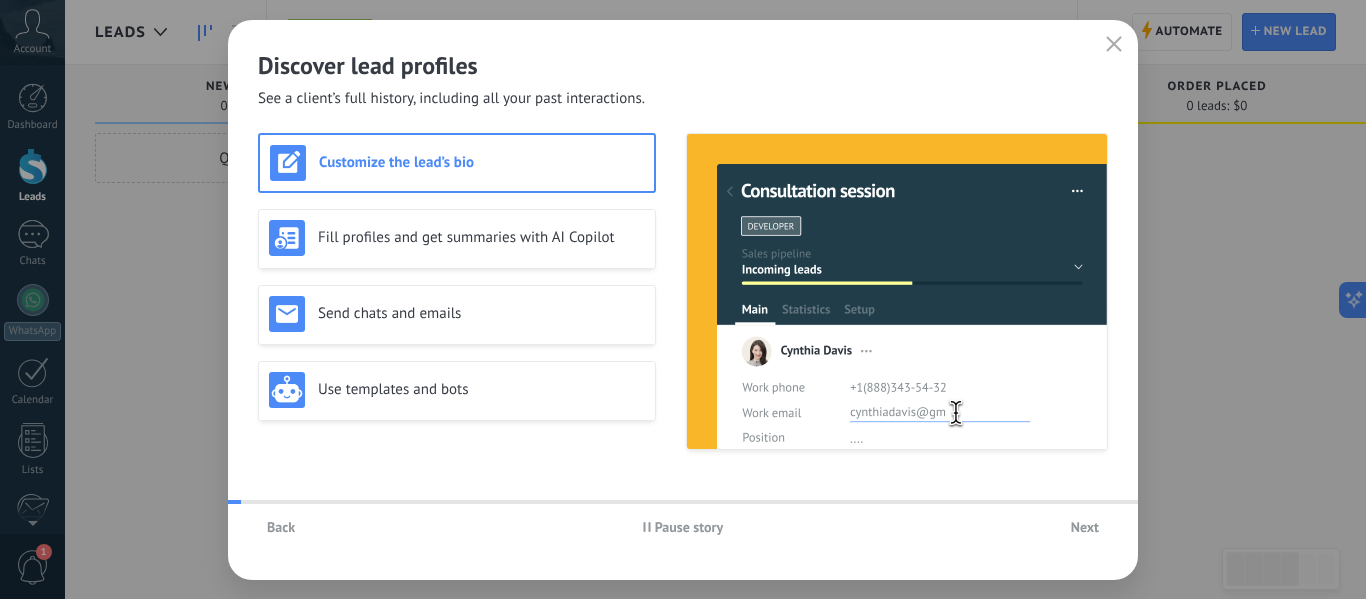 click on "Next" at bounding box center (1085, 527) 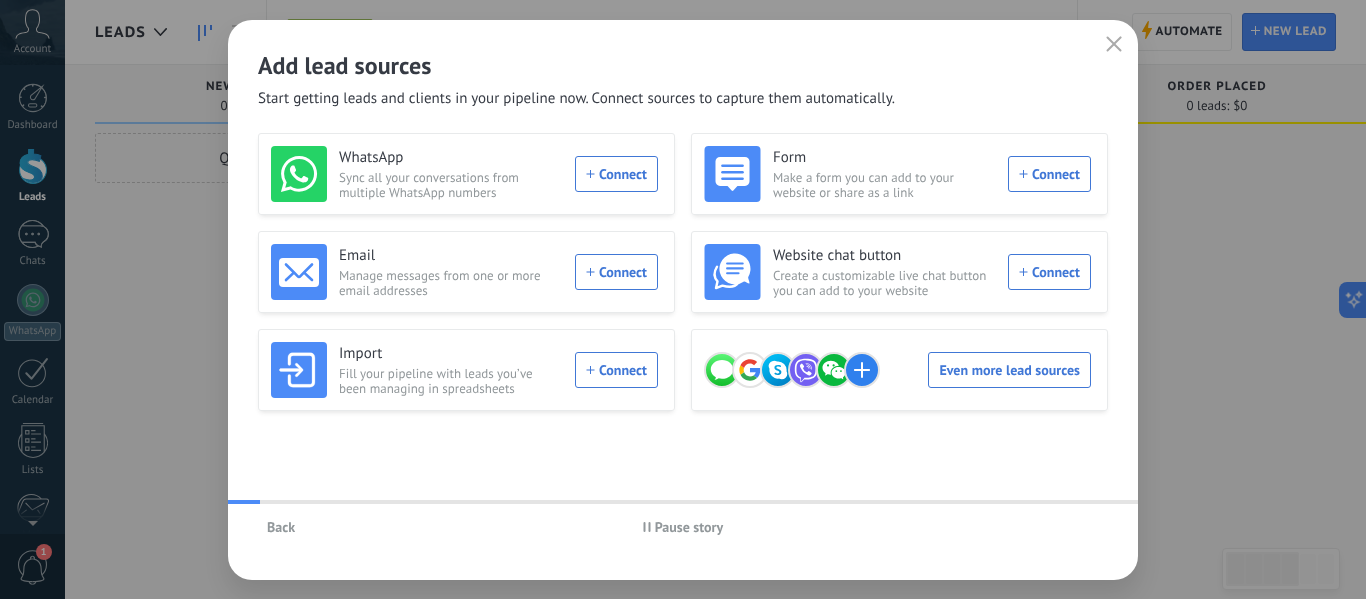 click on "Back Pause story" at bounding box center [683, 527] 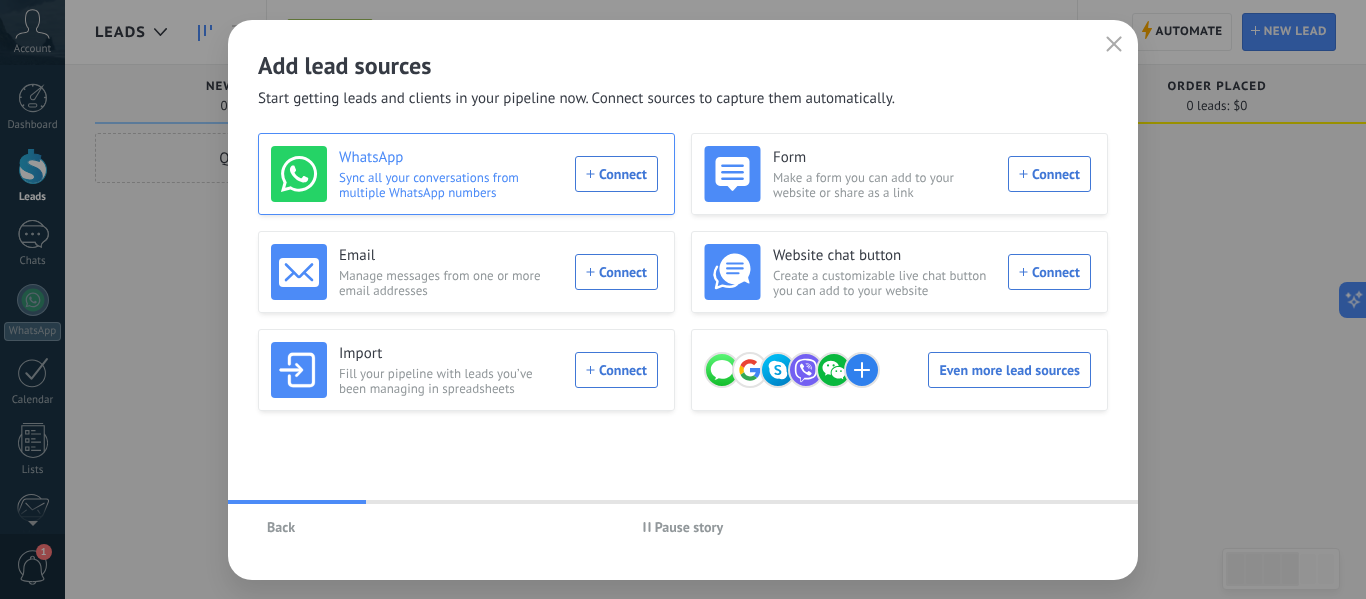 click on "WhatsApp Sync all your conversations from multiple WhatsApp numbers Connect" at bounding box center [464, 174] 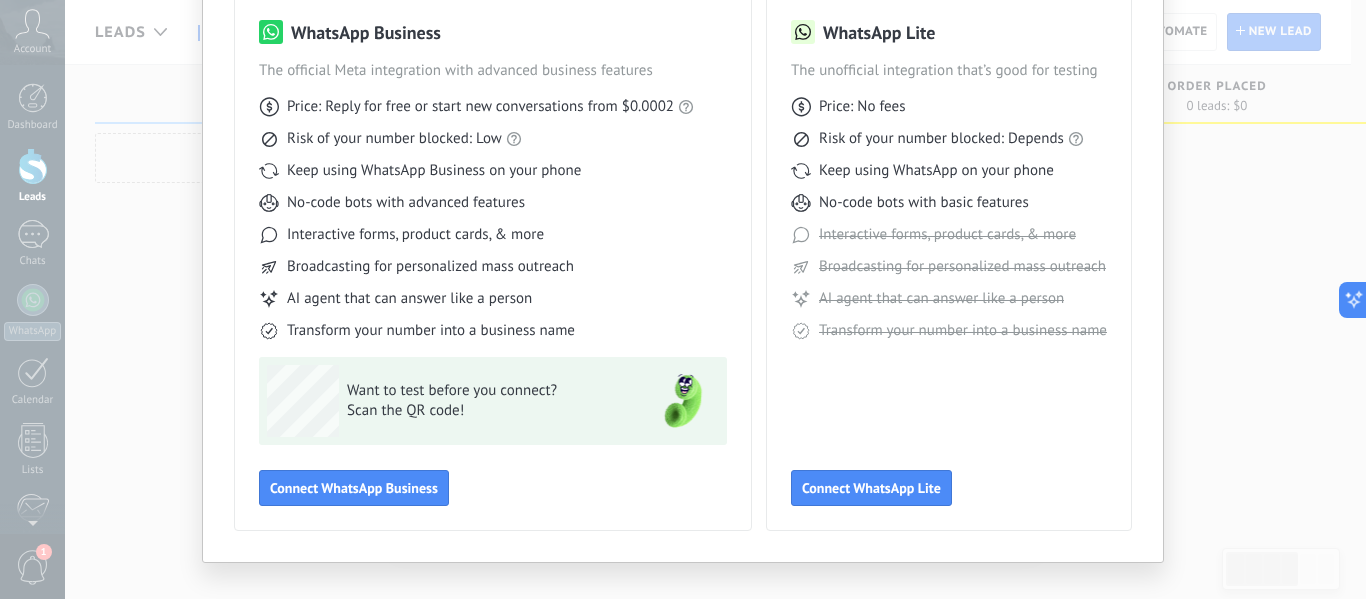 scroll, scrollTop: 186, scrollLeft: 0, axis: vertical 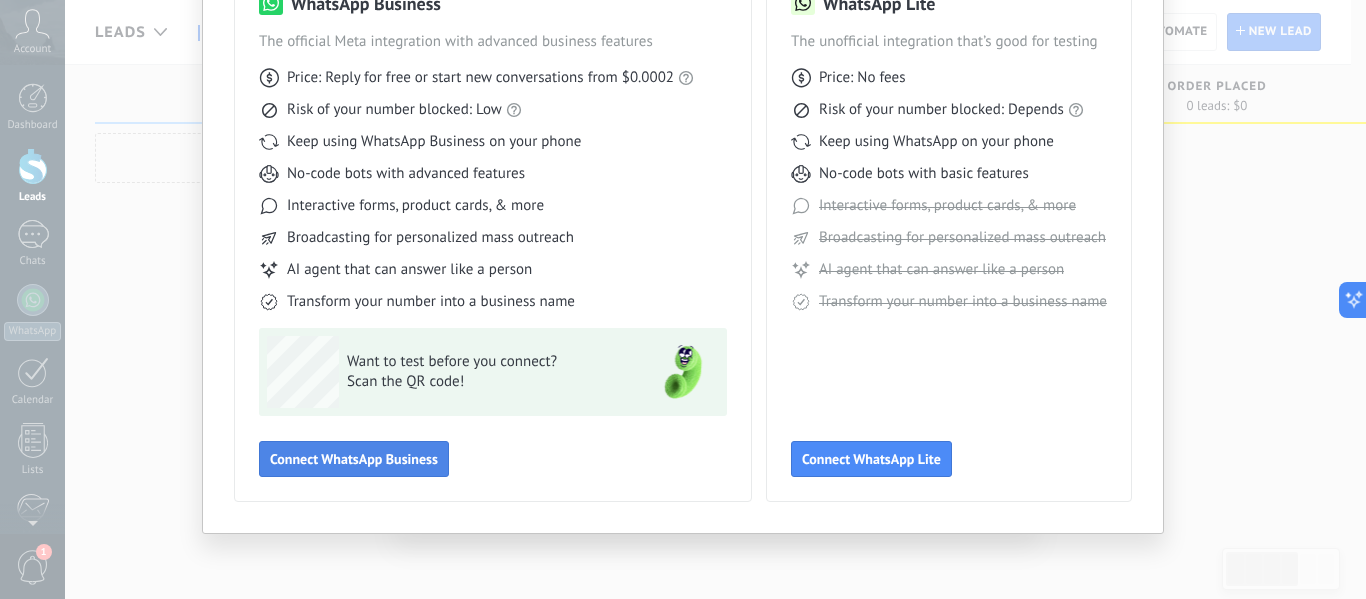 click on "Connect WhatsApp Business" at bounding box center (354, 459) 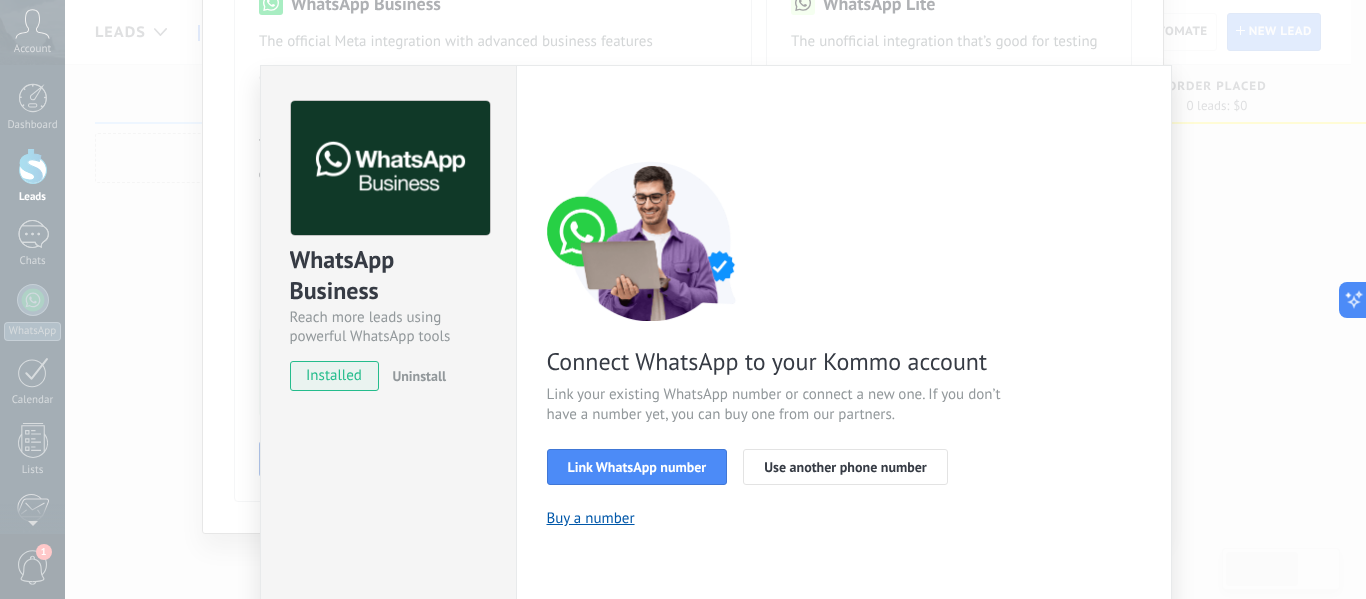 click on "WhatsApp Business Reach more leads using powerful WhatsApp tools installed Uninstall Want to try the integration first?   Scan the QR code   and see how it works. Settings Authorization This tab logs the users who have granted integration access to this account. If you want to to remove a user's ability to send requests to the account on behalf of this integration, you can revoke access. If access is revoked from all users, the integration will stop working. This app is installed, but no one has given it access yet. WhatsApp Cloud API more _:  Save < Back 1 Select app 2 Connect Facebook 3 Finish setup Connect WhatsApp to your Kommo account Link your existing WhatsApp number or connect a new one. If you don’t have a number yet, you can buy one from our partners. Link WhatsApp number Use another phone number Buy a number Need help?" at bounding box center (715, 299) 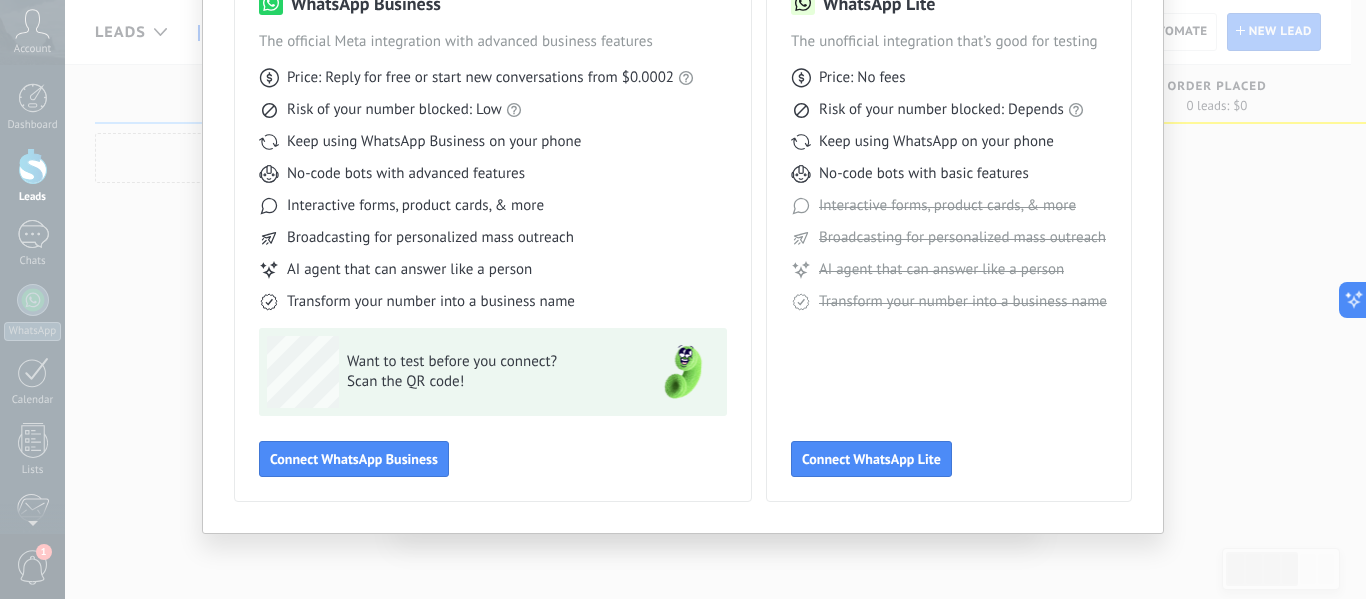 click on "Select your WhatsApp tool WhatsApp Business The official Meta integration with advanced business features Price: Reply for free or start new conversations from $0.0002 Risk of your number blocked: Low Keep using WhatsApp Business on your phone No-code bots with advanced features Interactive forms, product cards, & more Broadcasting for personalized mass outreach AI agent that can answer like a person Transform your number into a business name Want to test before you connect? Scan the QR code! Connect WhatsApp Business WhatsApp Lite The unofficial integration that’s good for testing Price: No fees Risk of your number blocked: Depends Keep using WhatsApp on your phone No-code bots with basic features Interactive forms, product cards, & more Broadcasting for personalized mass outreach AI agent that can answer like a person Transform your number into a business name Connect WhatsApp Lite" at bounding box center (683, 299) 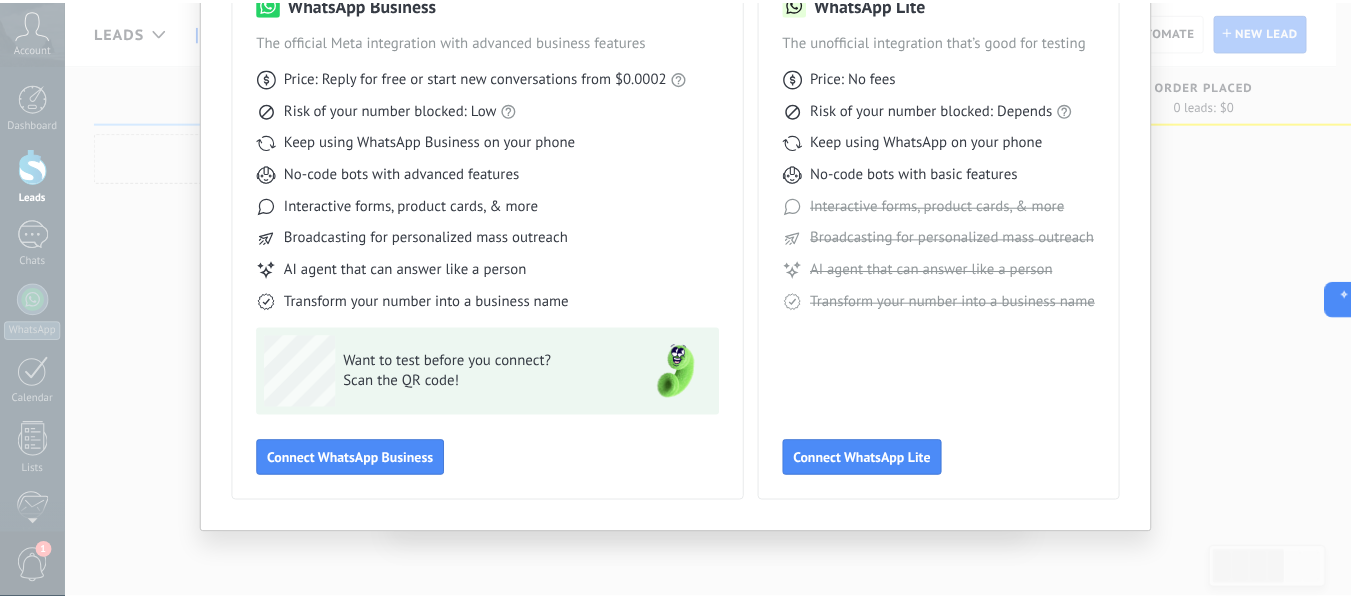 scroll, scrollTop: 0, scrollLeft: 0, axis: both 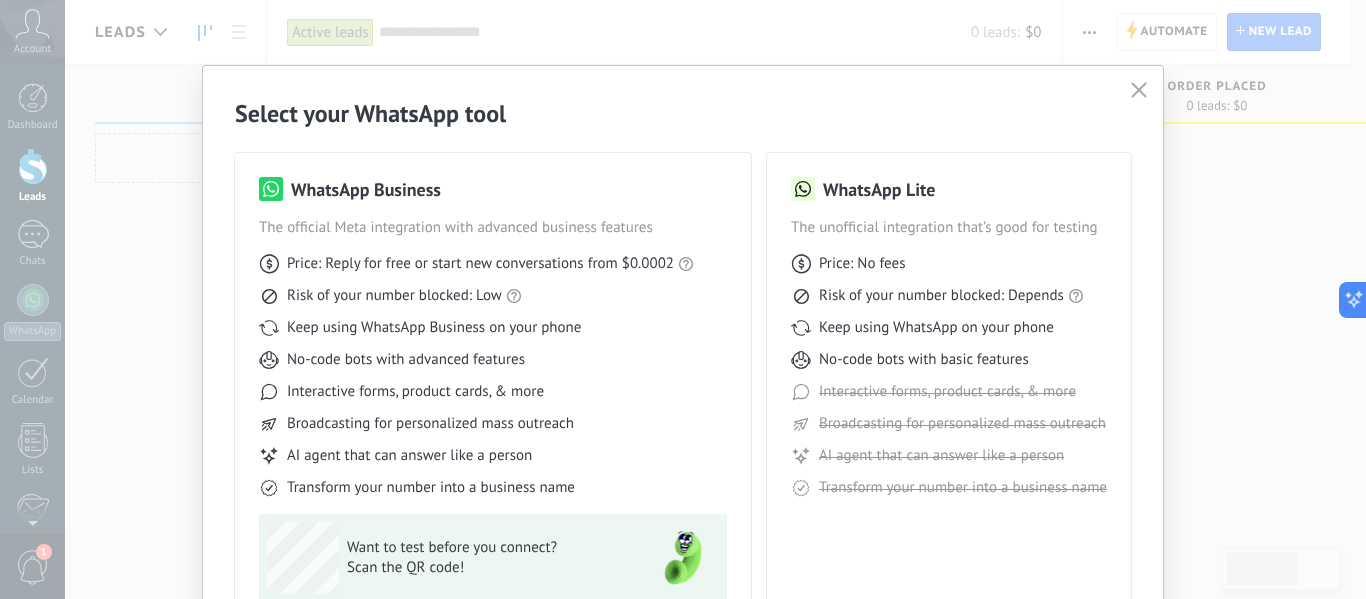 click 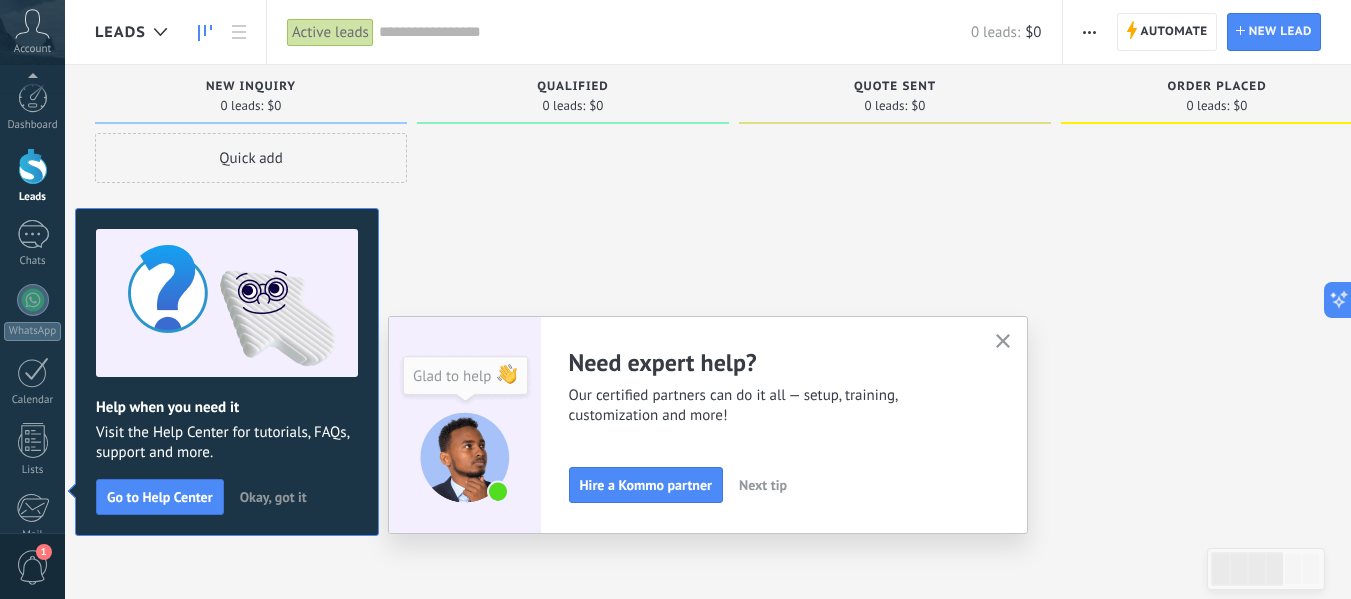 scroll, scrollTop: 233, scrollLeft: 0, axis: vertical 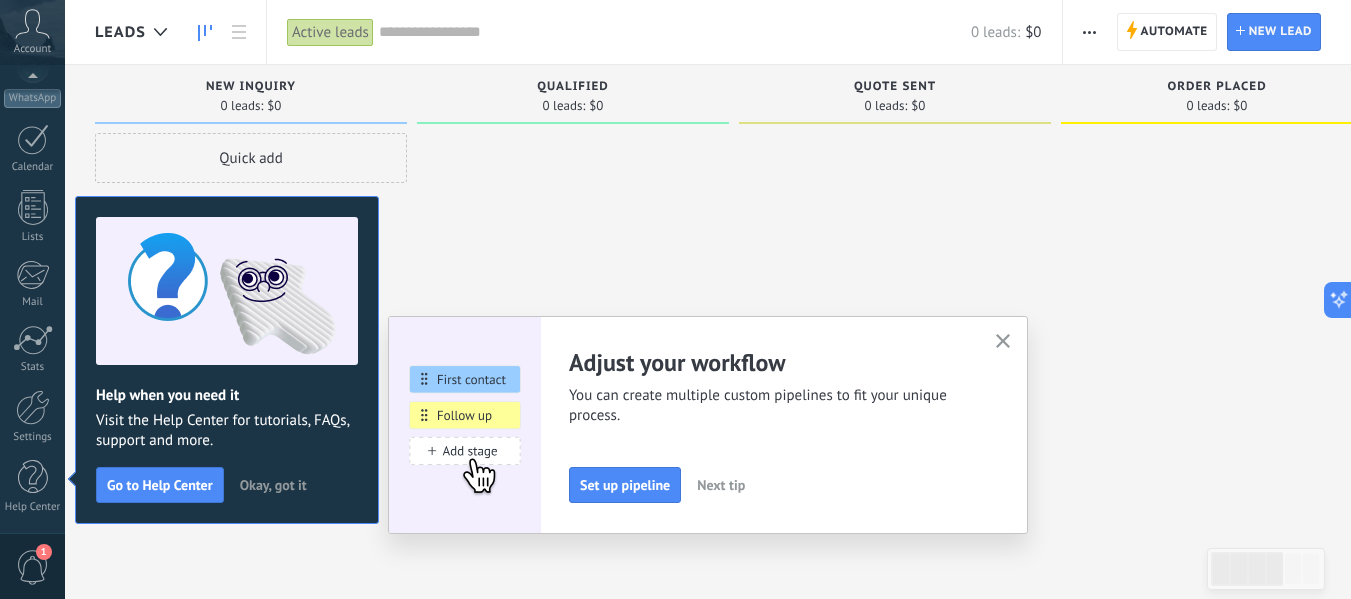 click 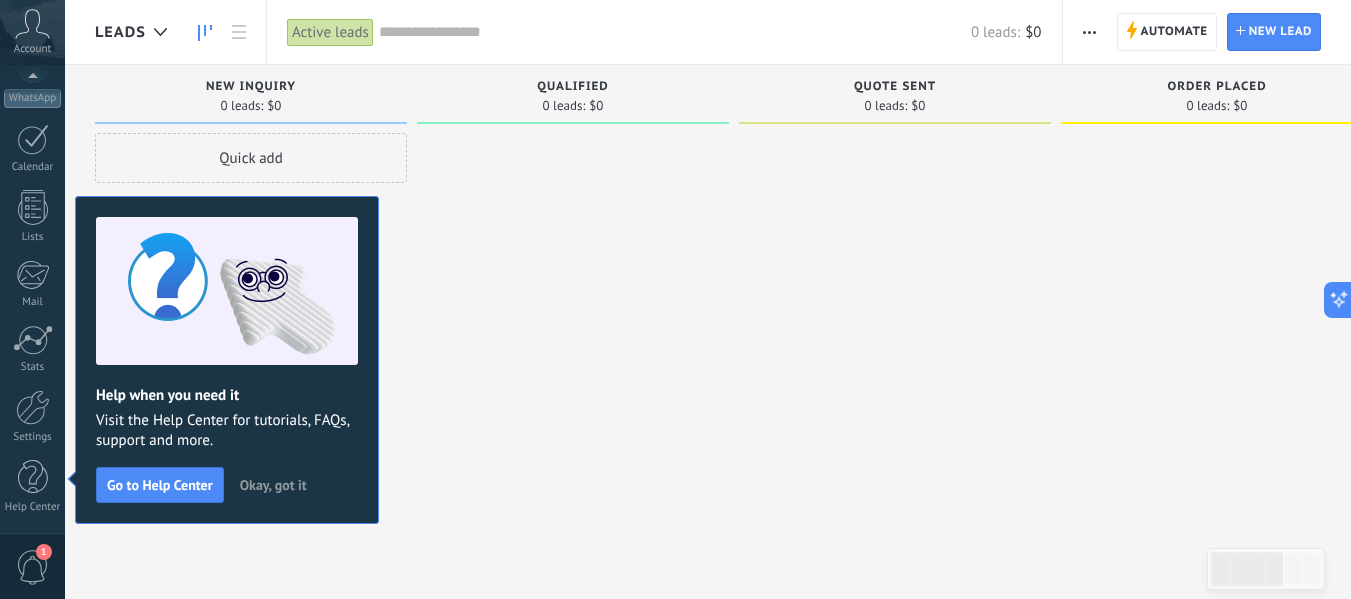 click on "Okay, got it" at bounding box center (273, 485) 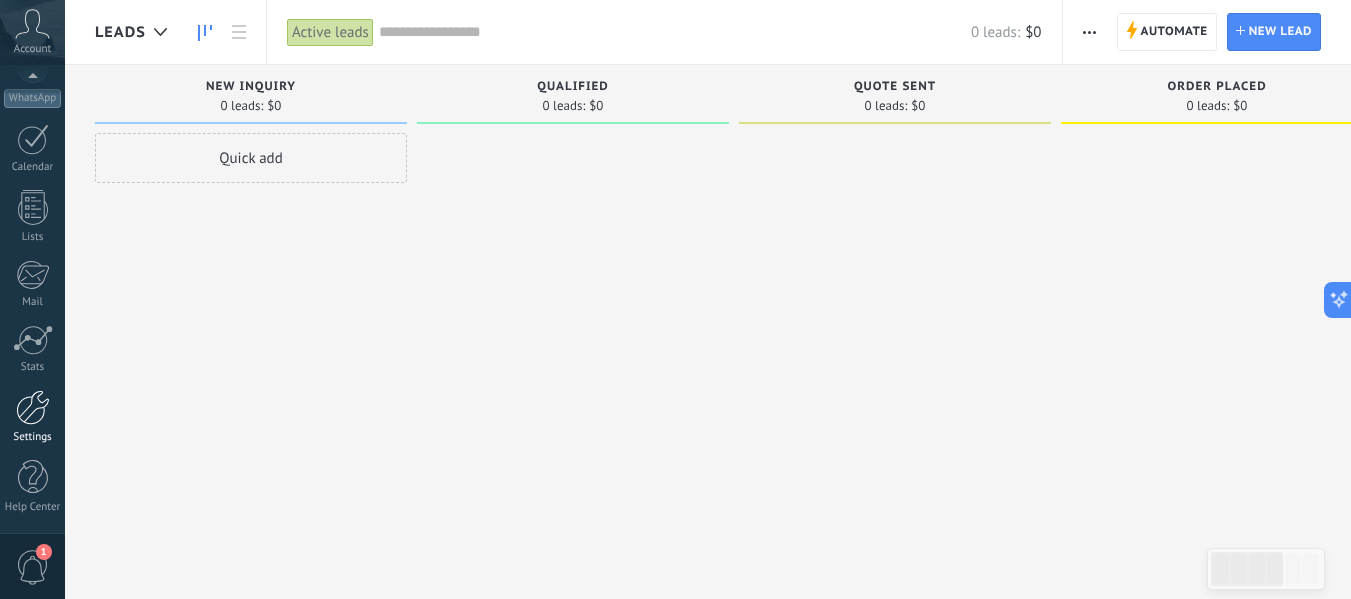 click at bounding box center [33, 407] 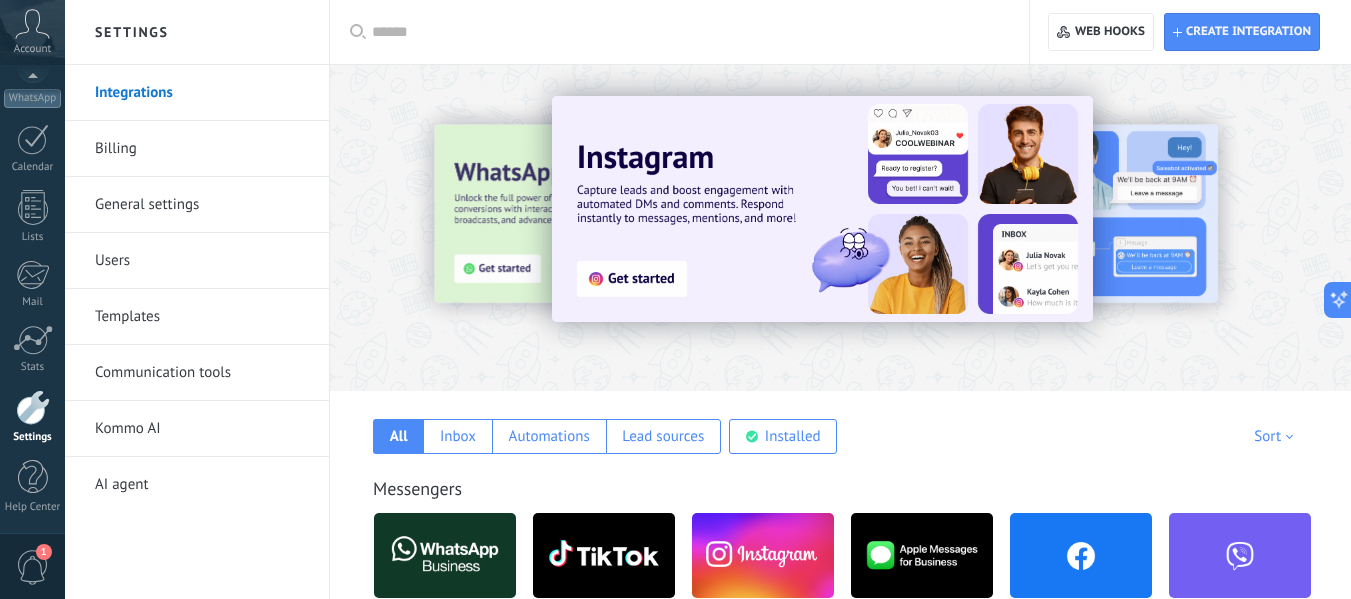 click on "General settings" at bounding box center (202, 205) 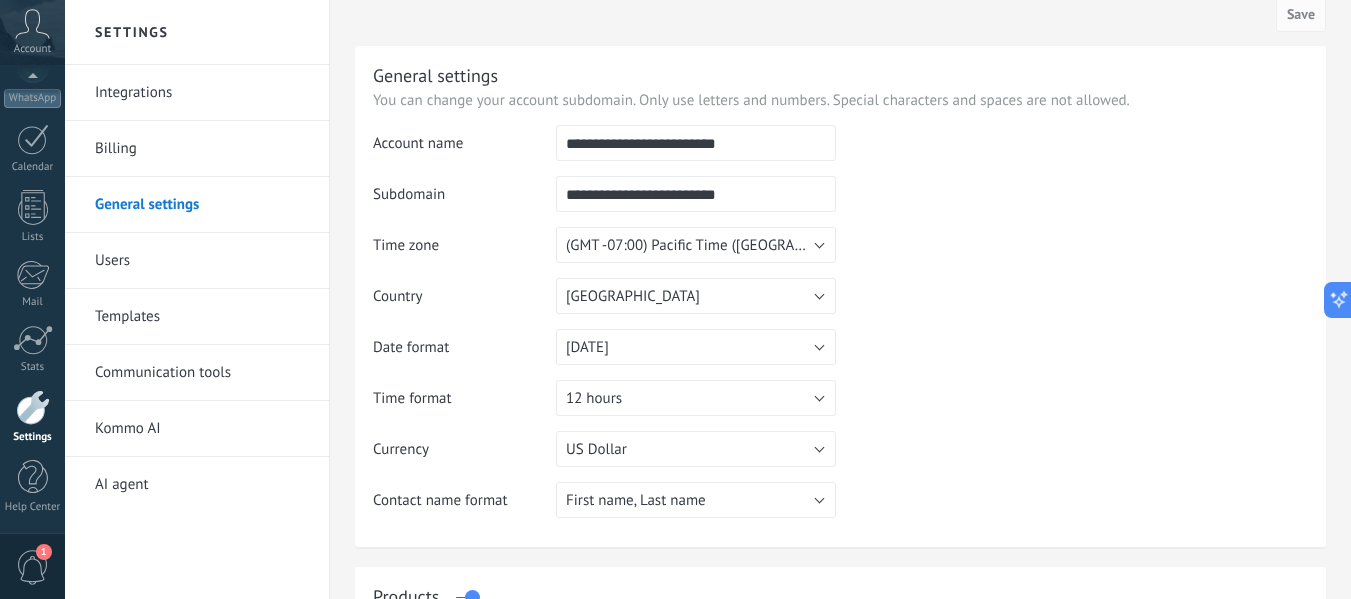 scroll, scrollTop: 0, scrollLeft: 0, axis: both 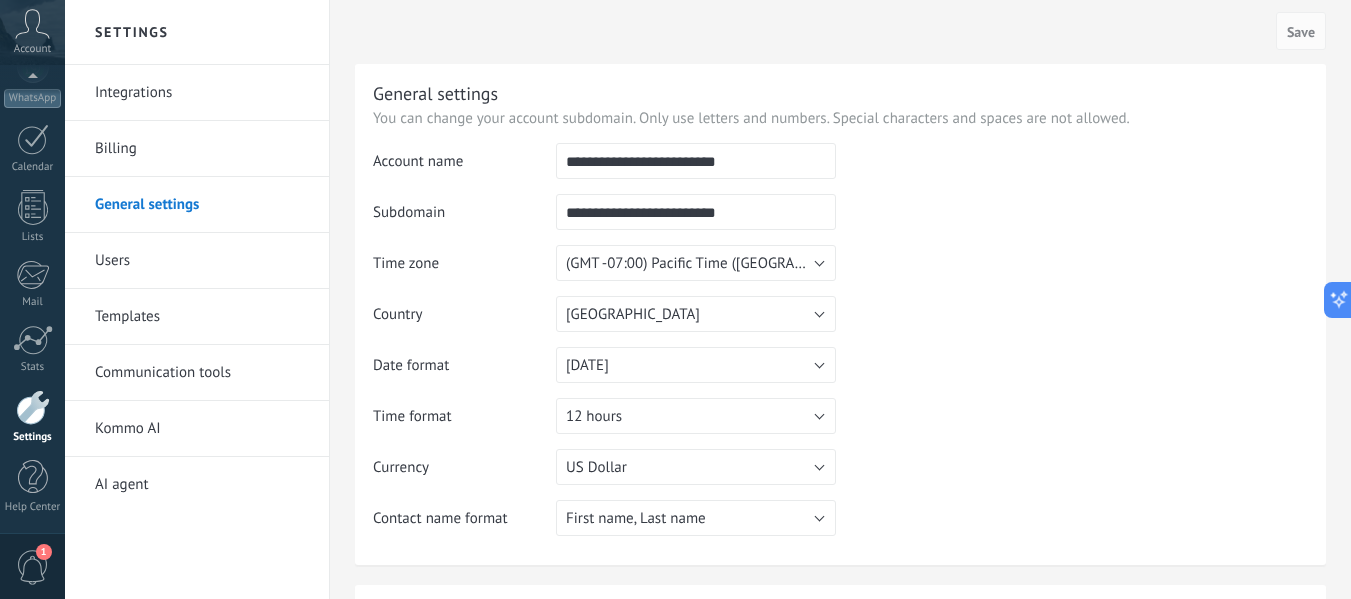 click on "Communication tools" at bounding box center (202, 373) 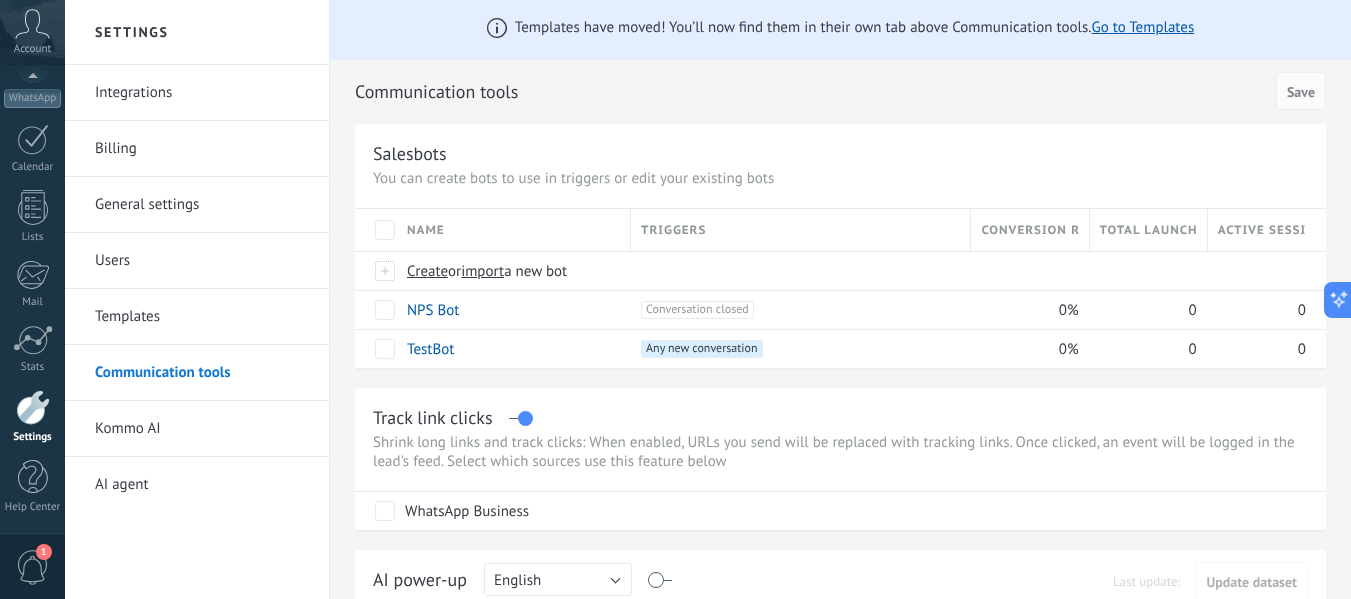 scroll, scrollTop: 0, scrollLeft: 0, axis: both 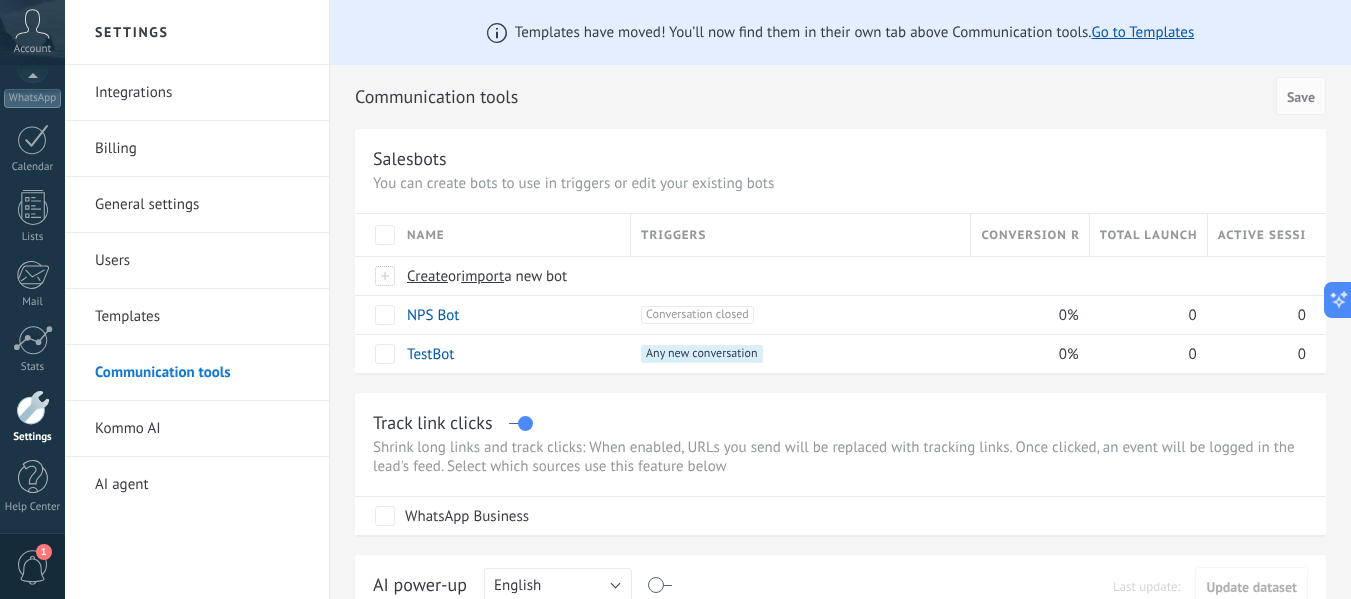 click on "General settings" at bounding box center [202, 205] 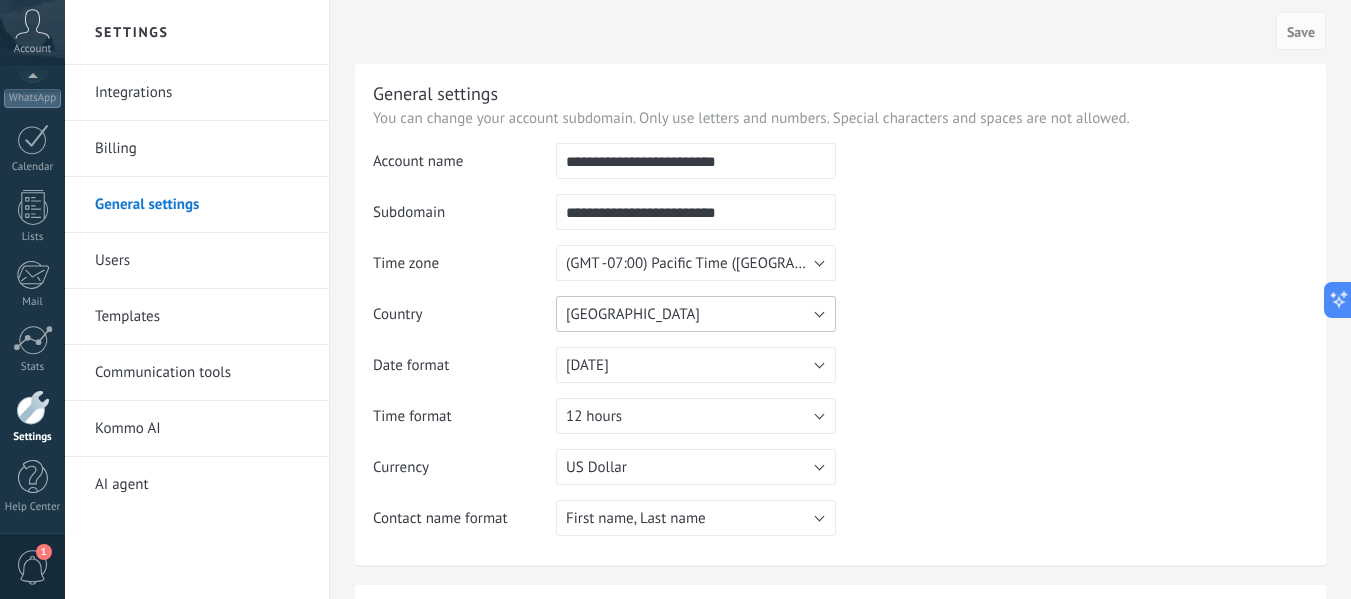 click on "[GEOGRAPHIC_DATA]" at bounding box center (633, 314) 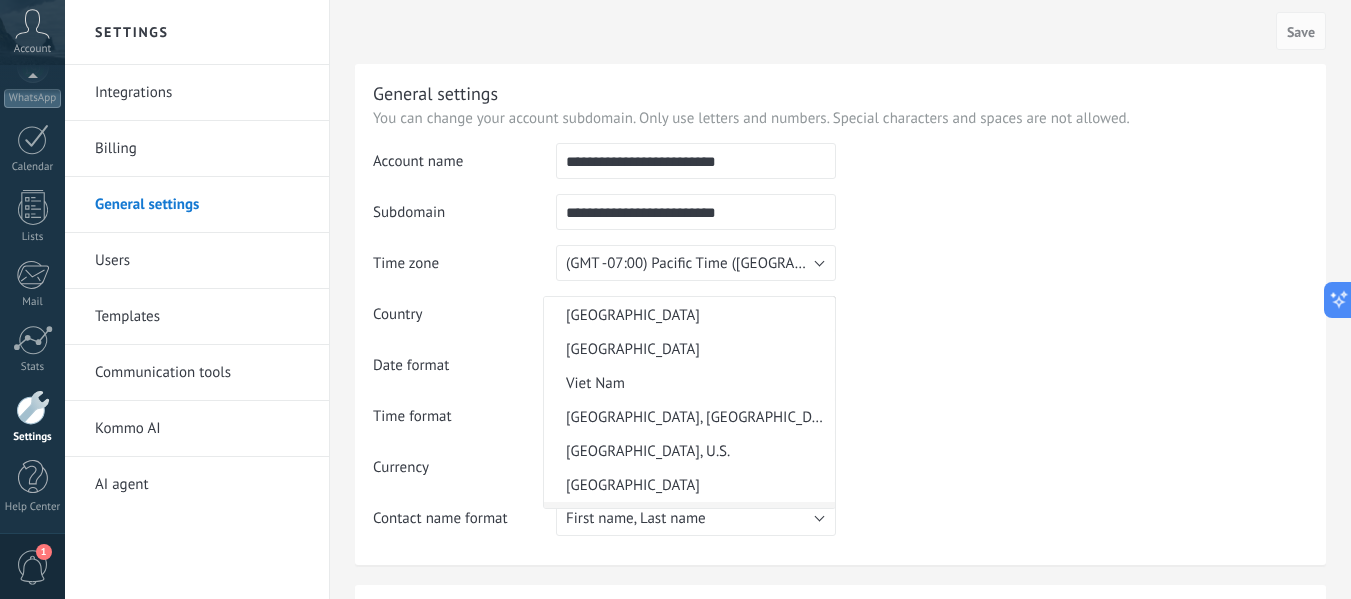 scroll, scrollTop: 7818, scrollLeft: 0, axis: vertical 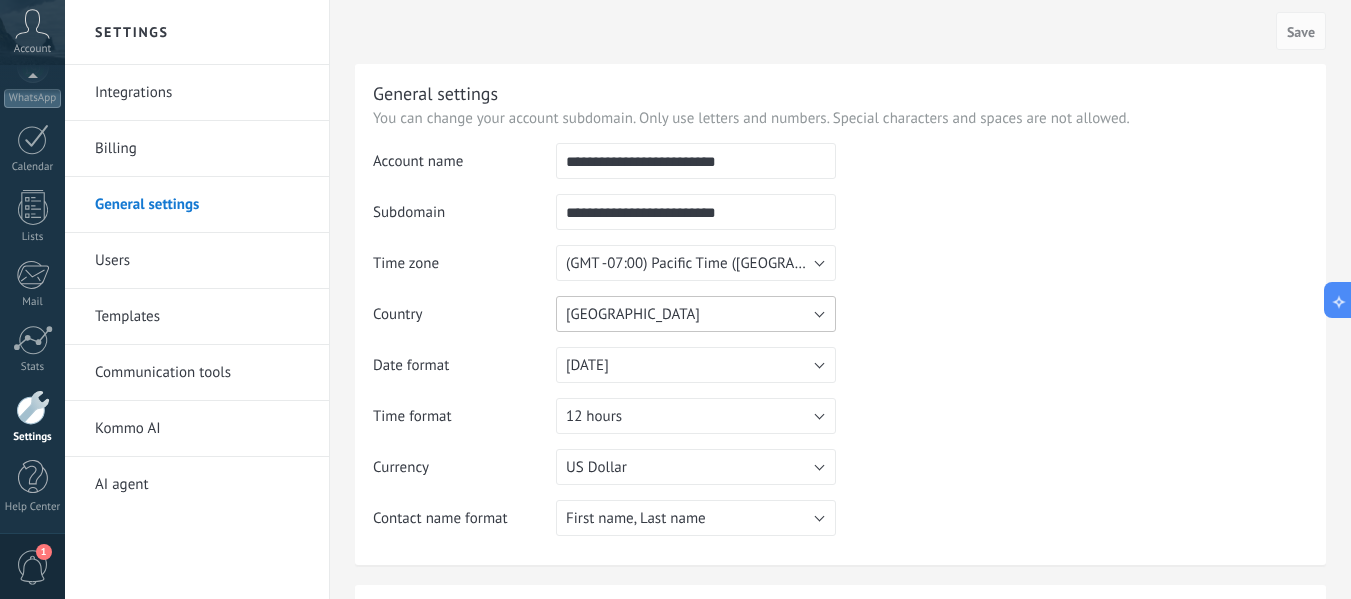 drag, startPoint x: 641, startPoint y: 401, endPoint x: 582, endPoint y: 327, distance: 94.641426 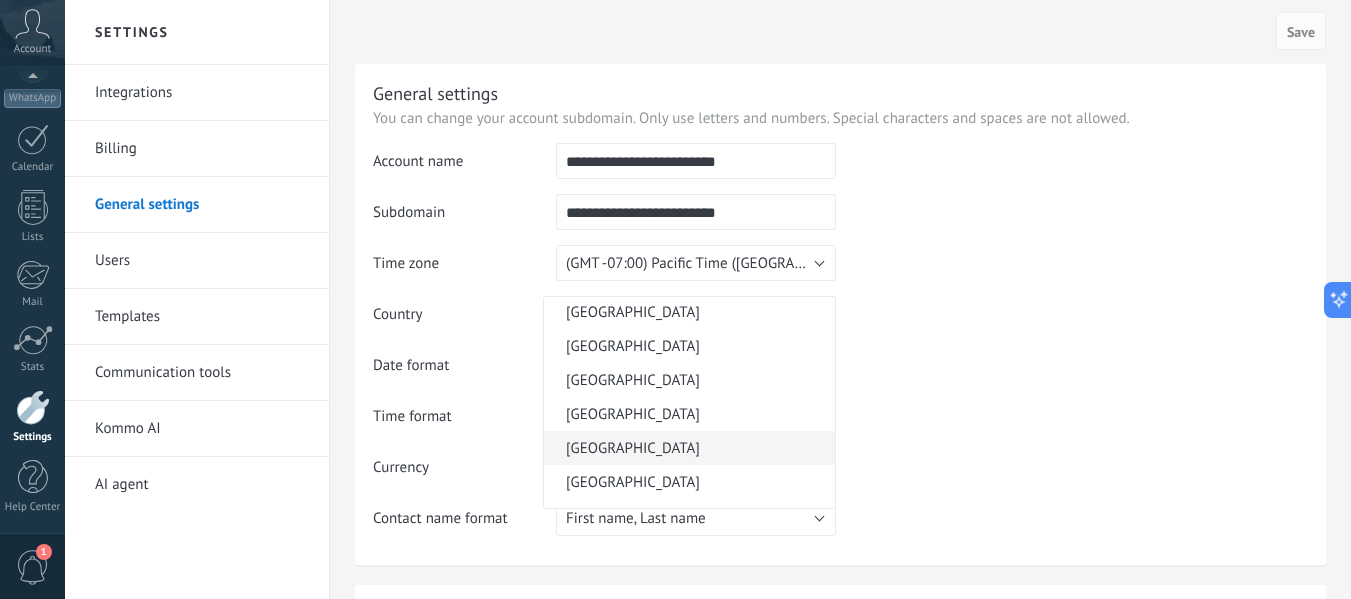 scroll, scrollTop: 663, scrollLeft: 0, axis: vertical 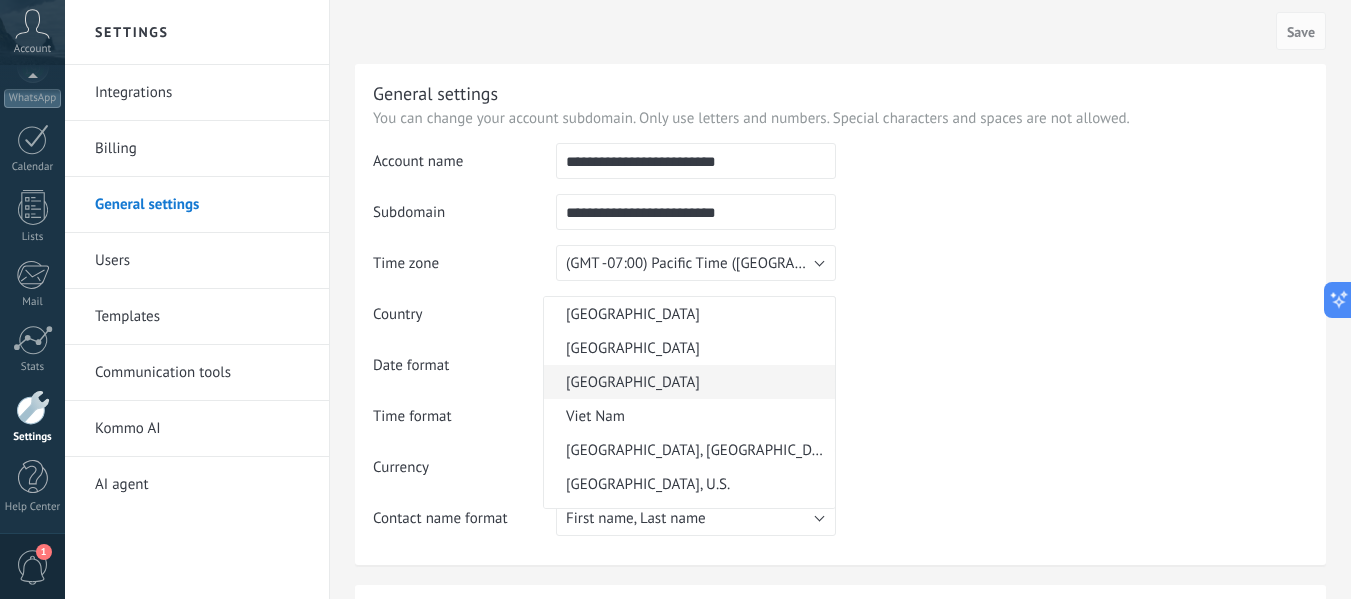 click on "[GEOGRAPHIC_DATA]" at bounding box center [686, 382] 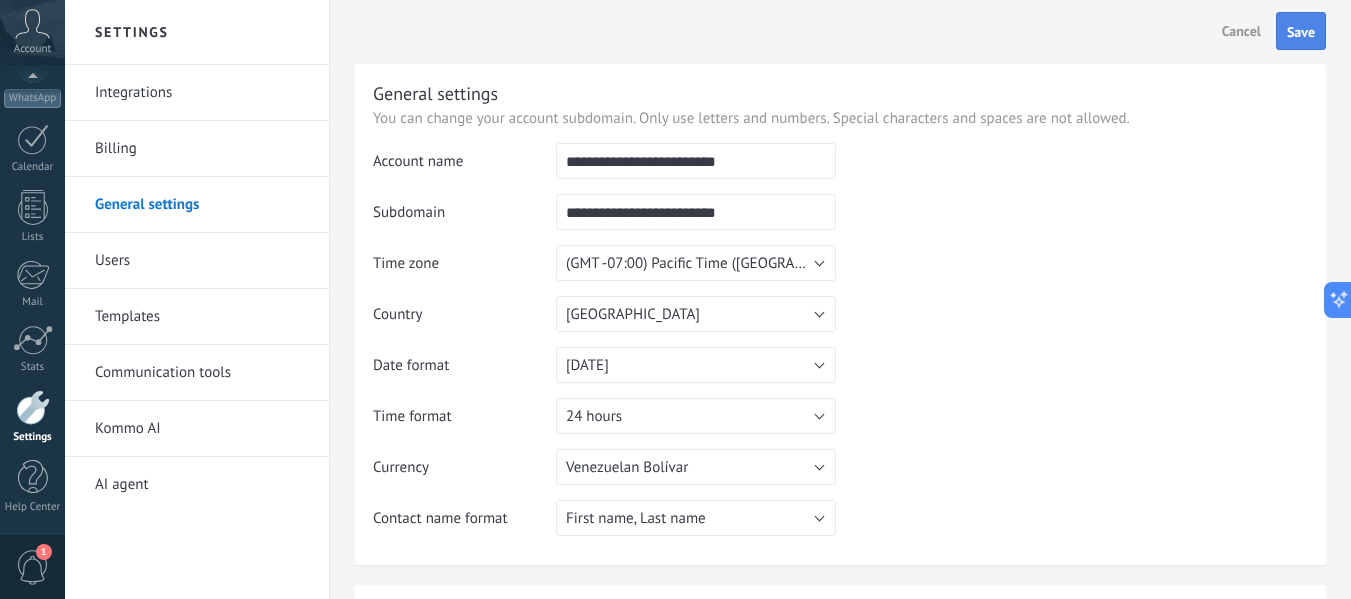 click on "Save" at bounding box center [1301, 32] 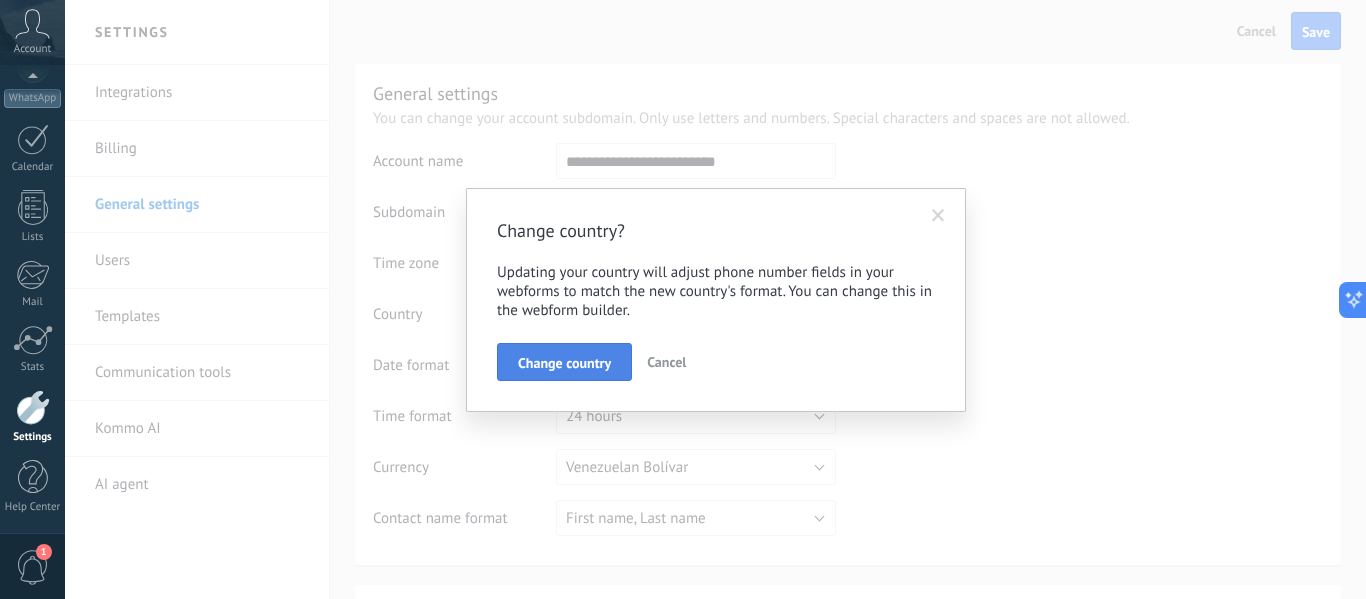 click on "Change country" at bounding box center [564, 363] 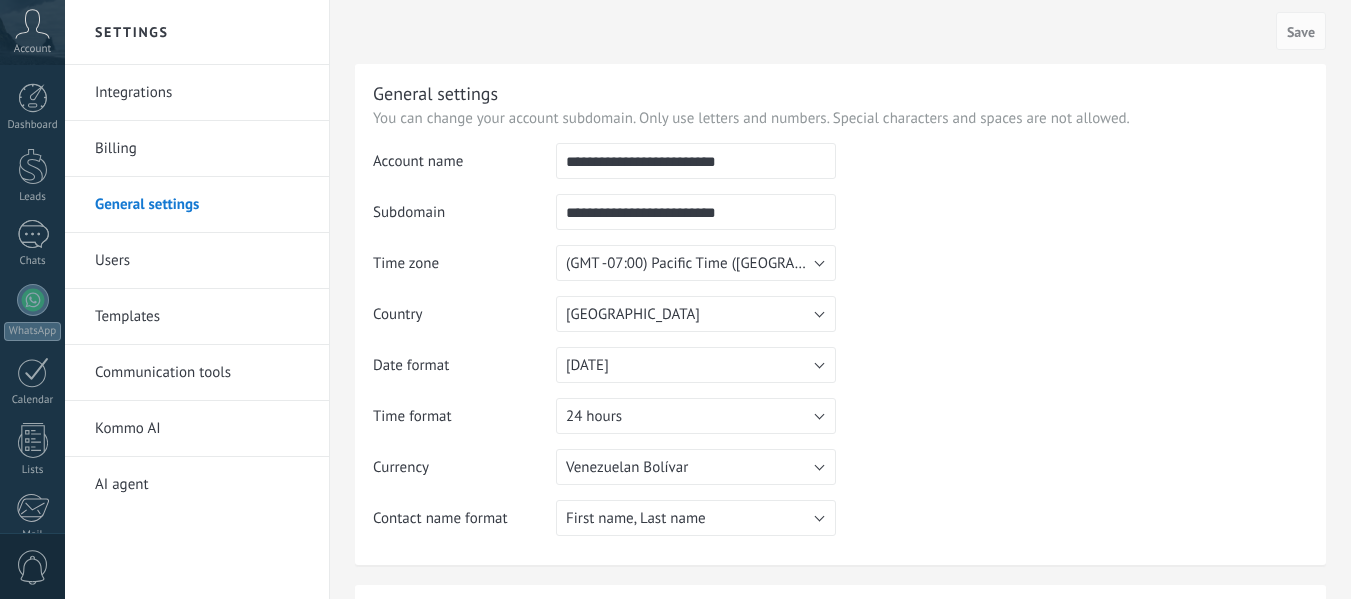 scroll, scrollTop: 0, scrollLeft: 0, axis: both 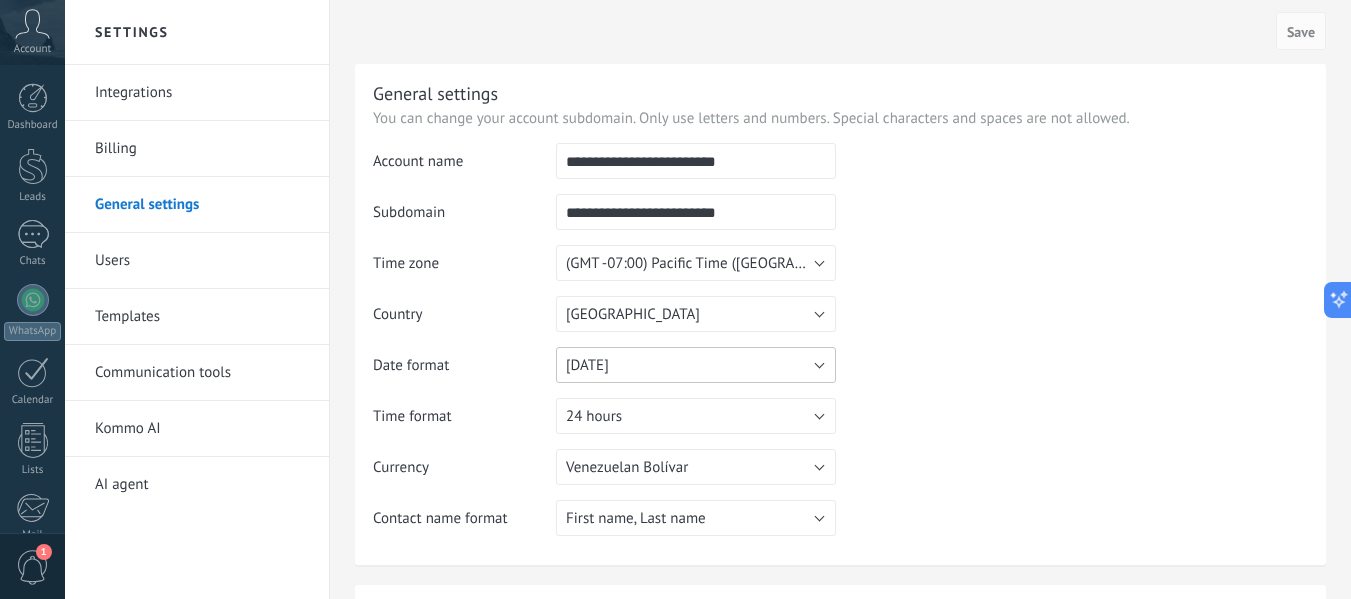 click on "[DATE]" at bounding box center [696, 365] 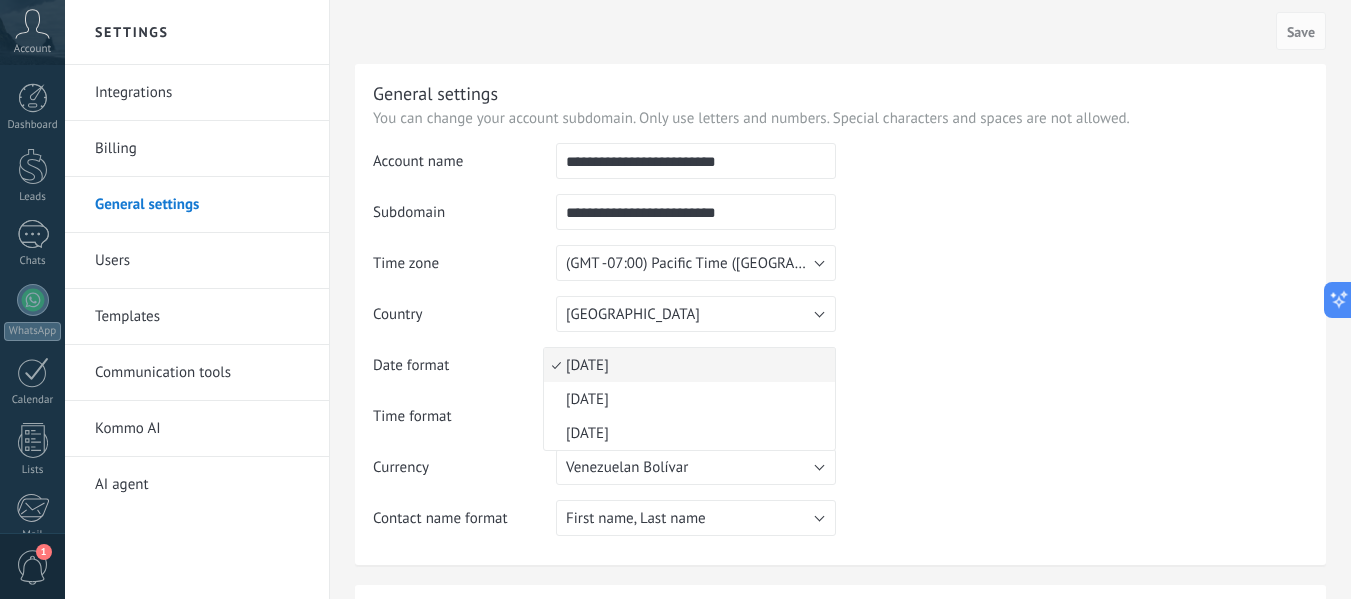 click on "**********" at bounding box center (840, 347) 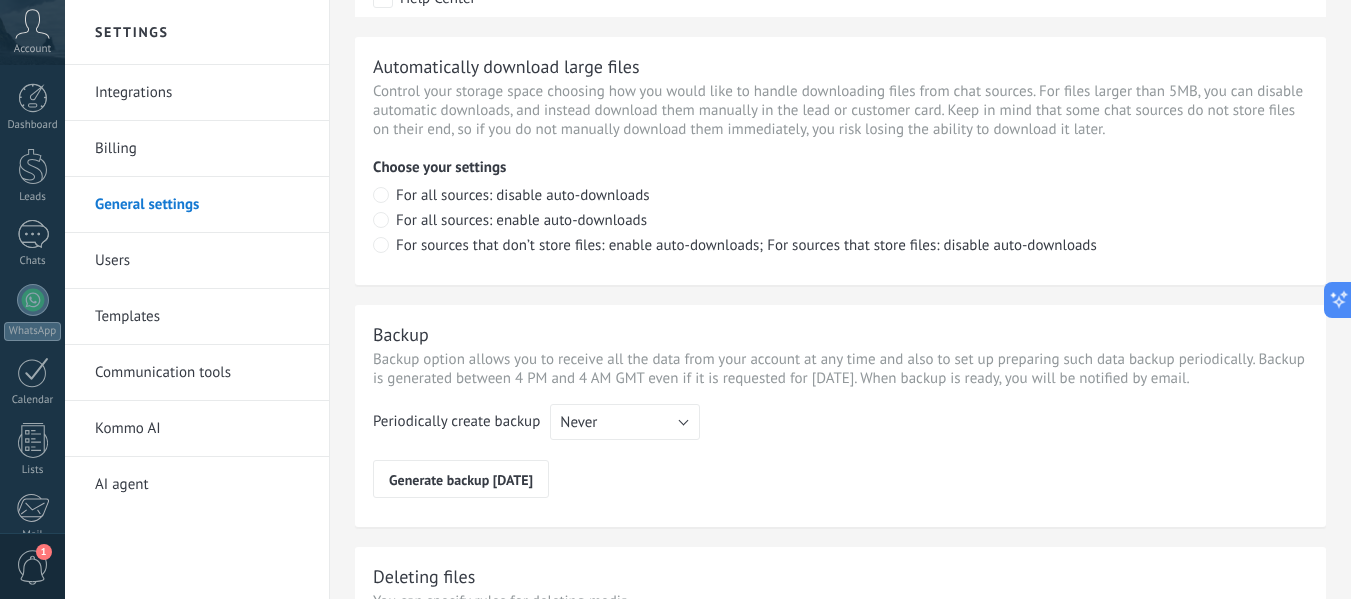 scroll, scrollTop: 1563, scrollLeft: 0, axis: vertical 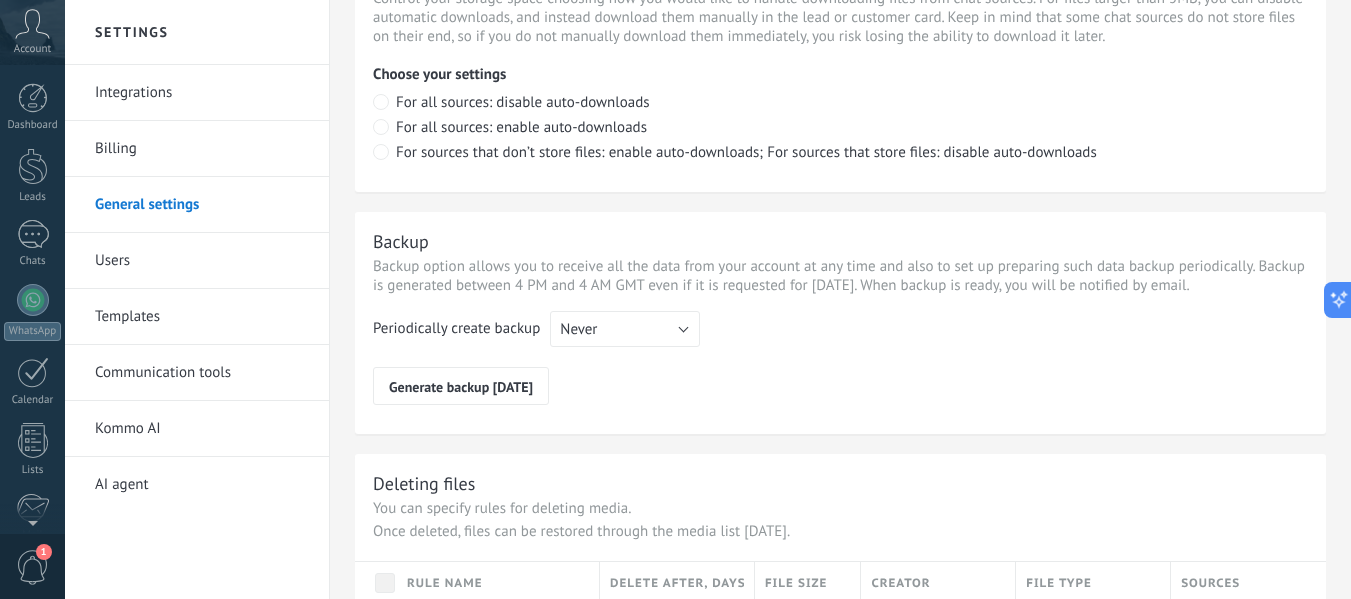 click 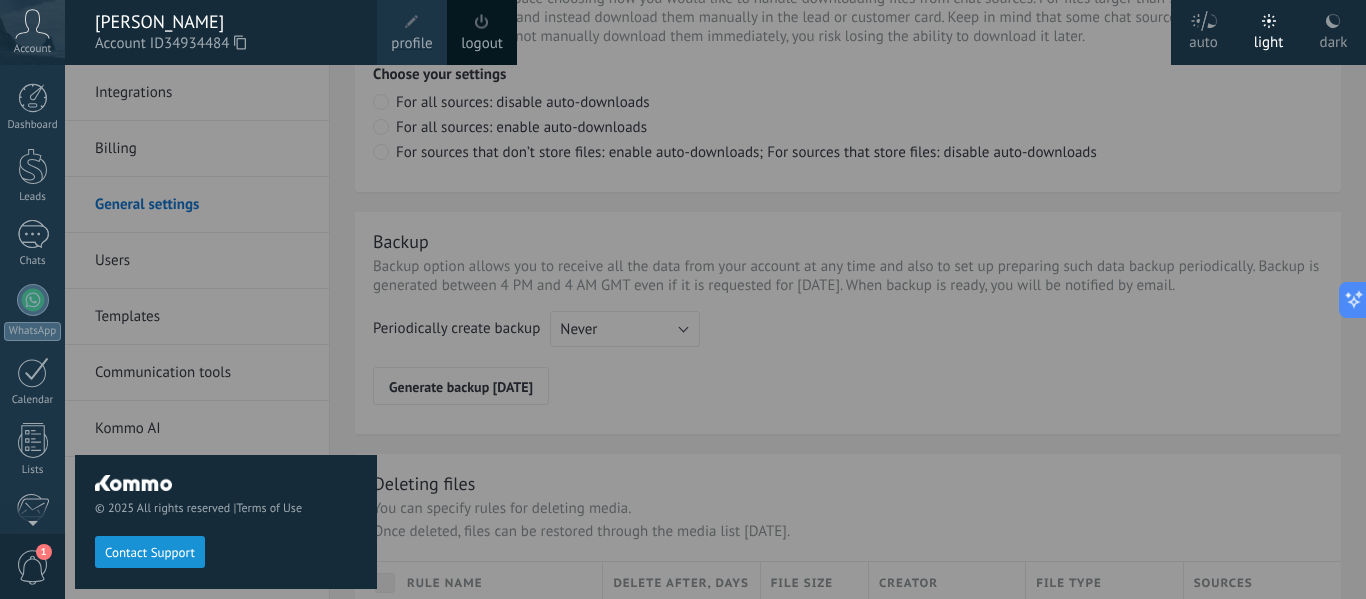 click on "profile" at bounding box center (411, 44) 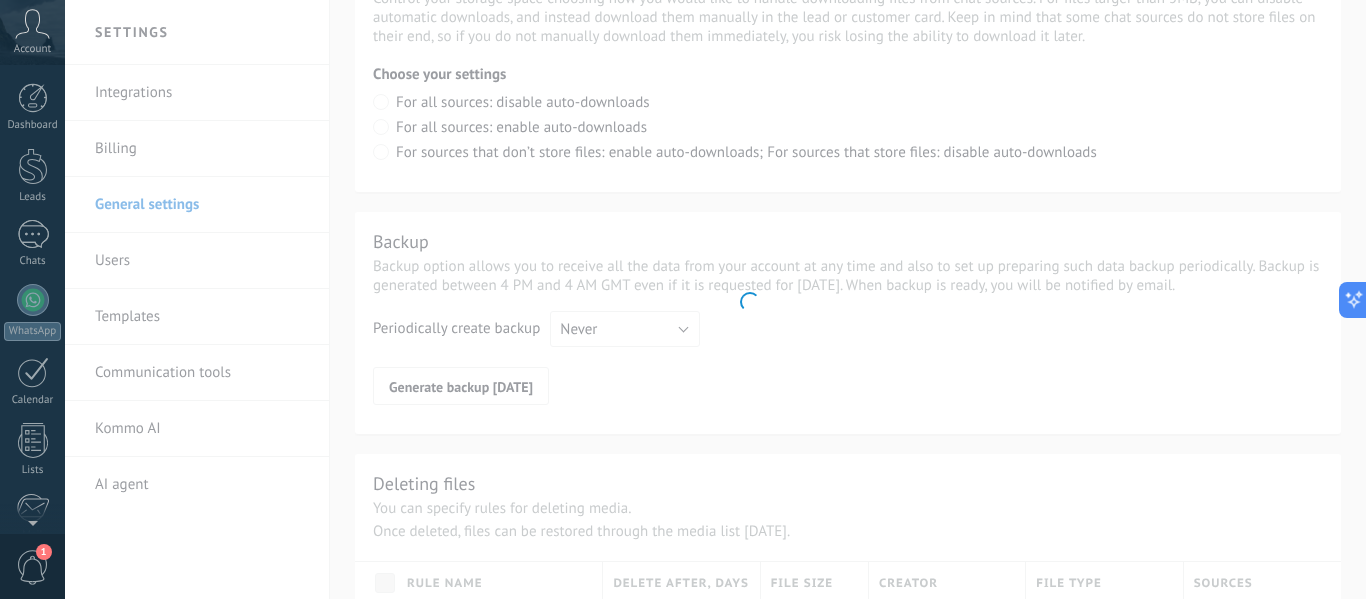 scroll, scrollTop: 233, scrollLeft: 0, axis: vertical 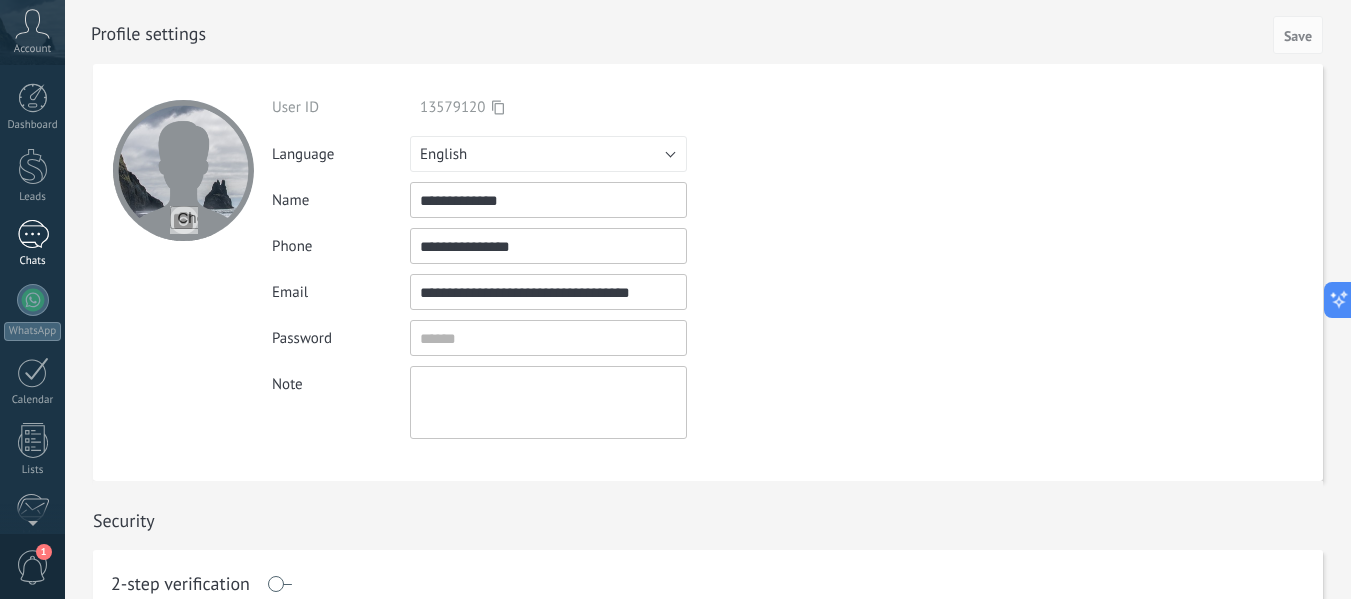 click on "Chats" at bounding box center [32, 244] 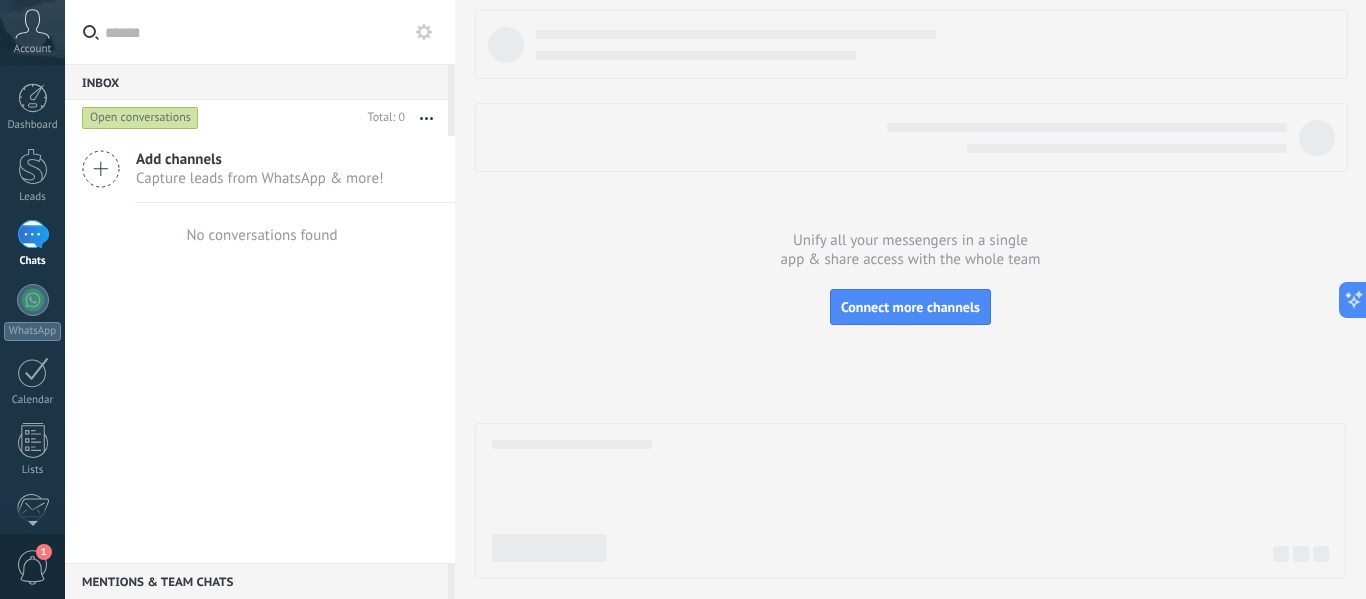 drag, startPoint x: 474, startPoint y: 101, endPoint x: 749, endPoint y: 280, distance: 328.12497 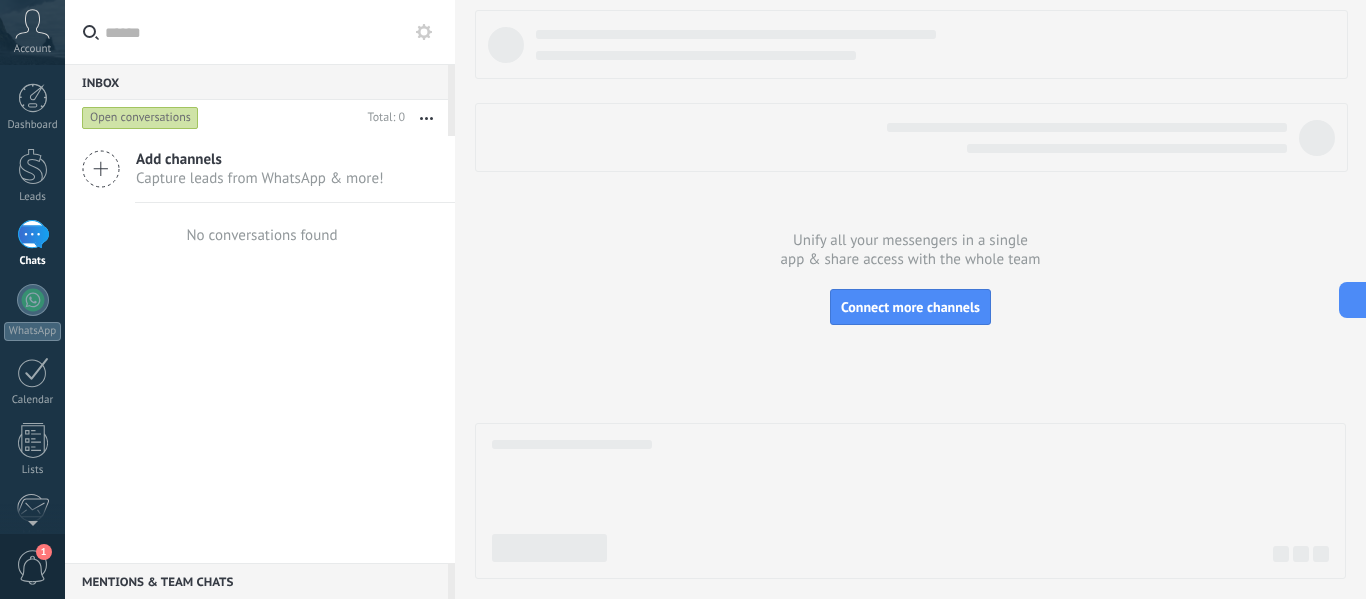 click on "Account" at bounding box center [32, 32] 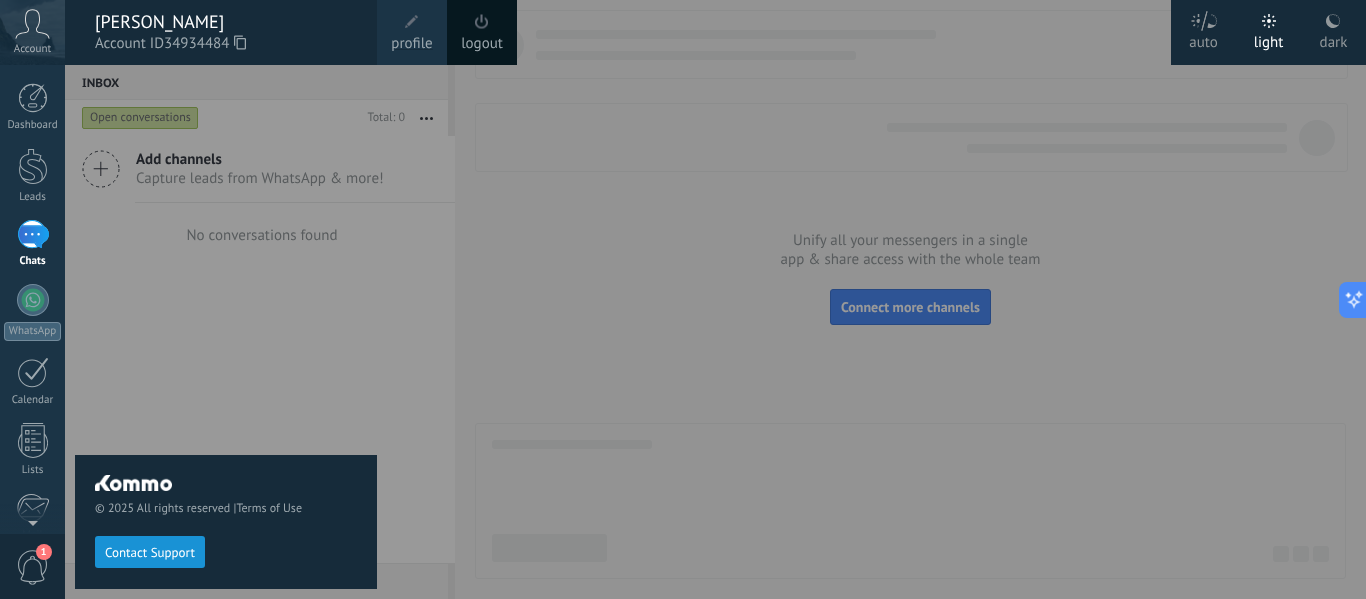 click on "profile" at bounding box center [411, 44] 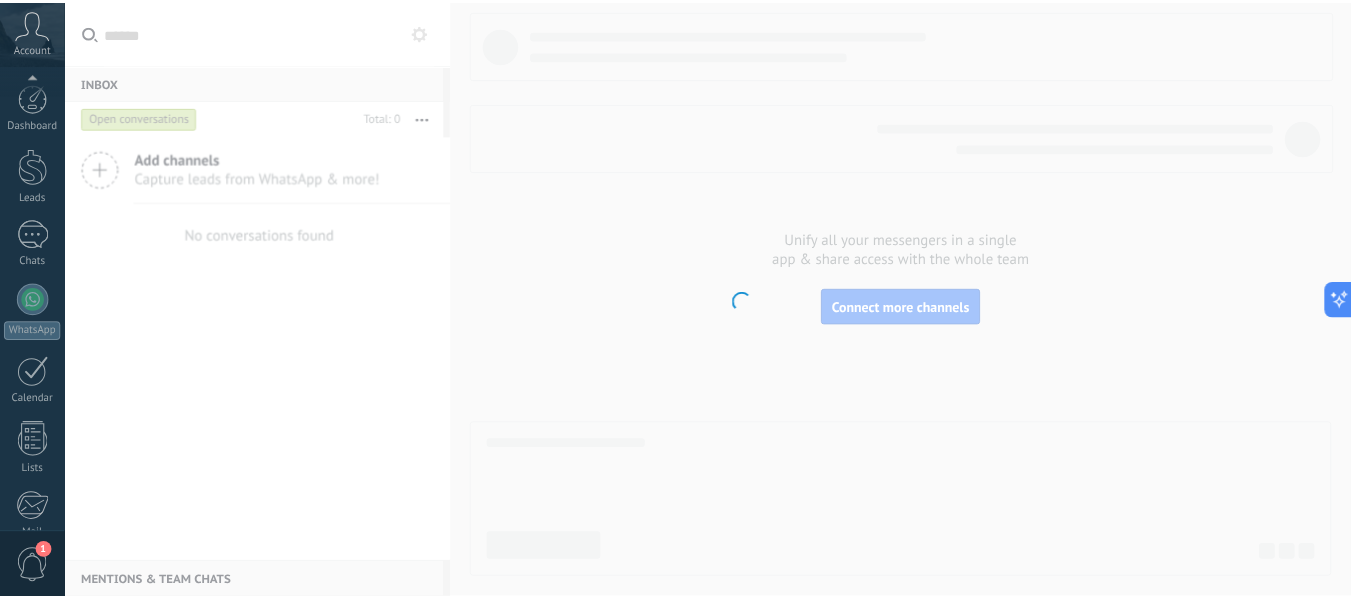 scroll, scrollTop: 233, scrollLeft: 0, axis: vertical 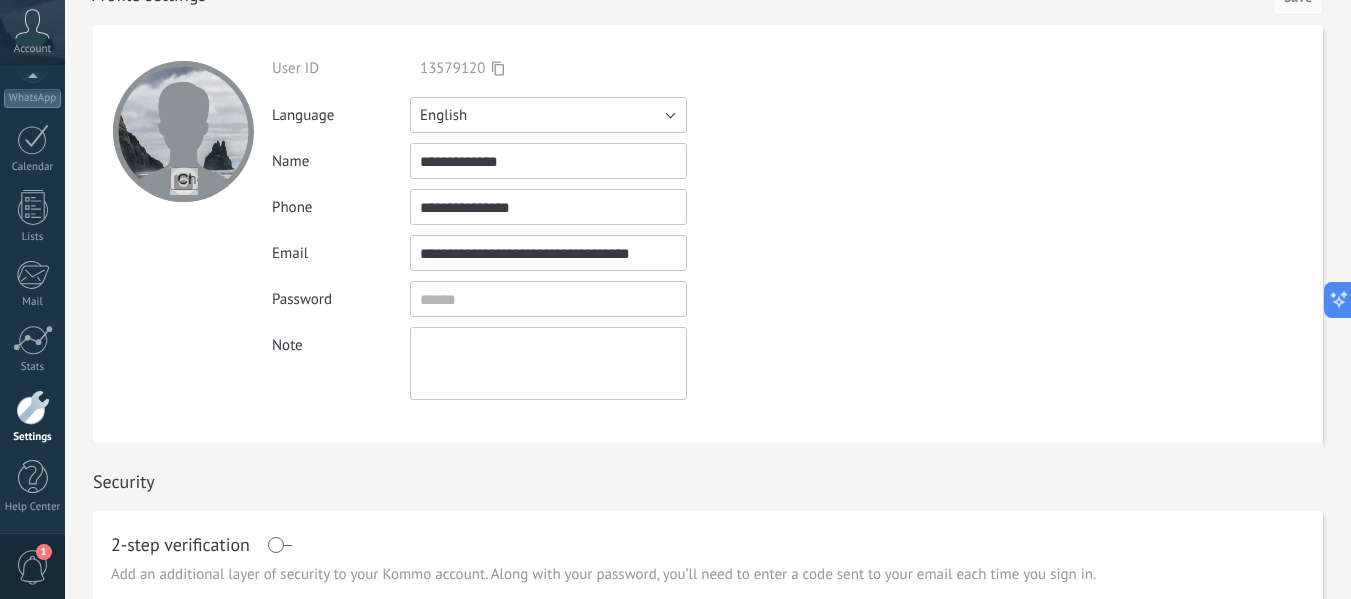 click on "English" at bounding box center [548, 115] 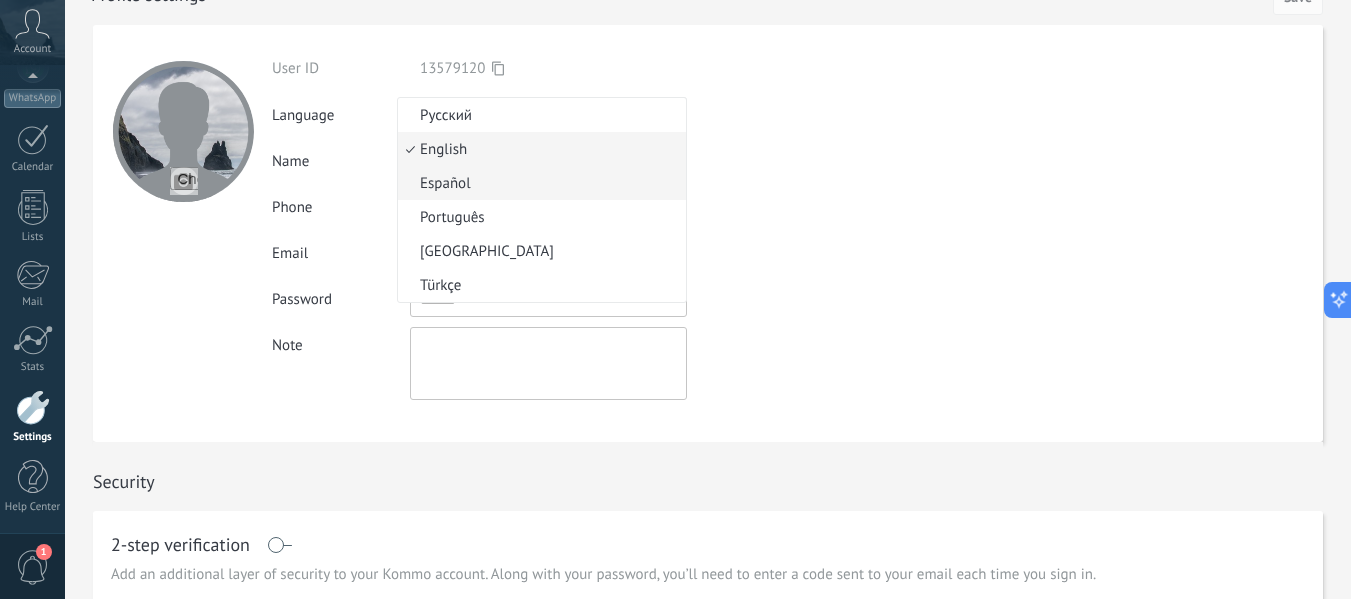 click on "Español" at bounding box center [539, 183] 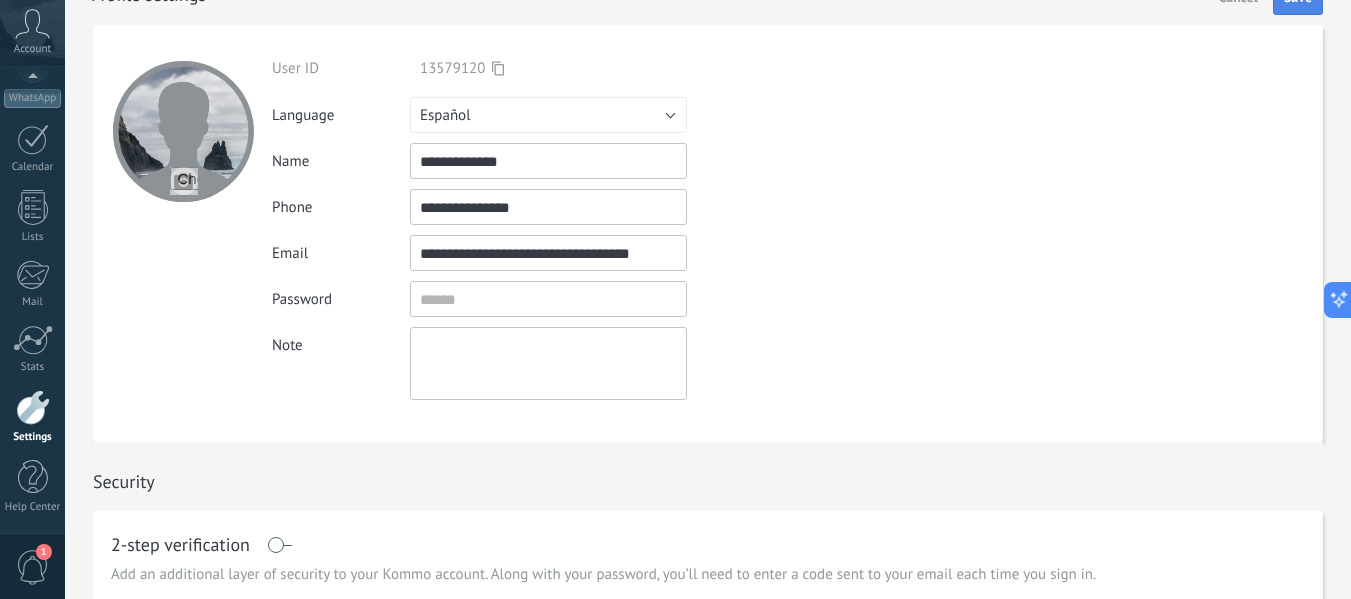 click on "Save" at bounding box center (1298, -3) 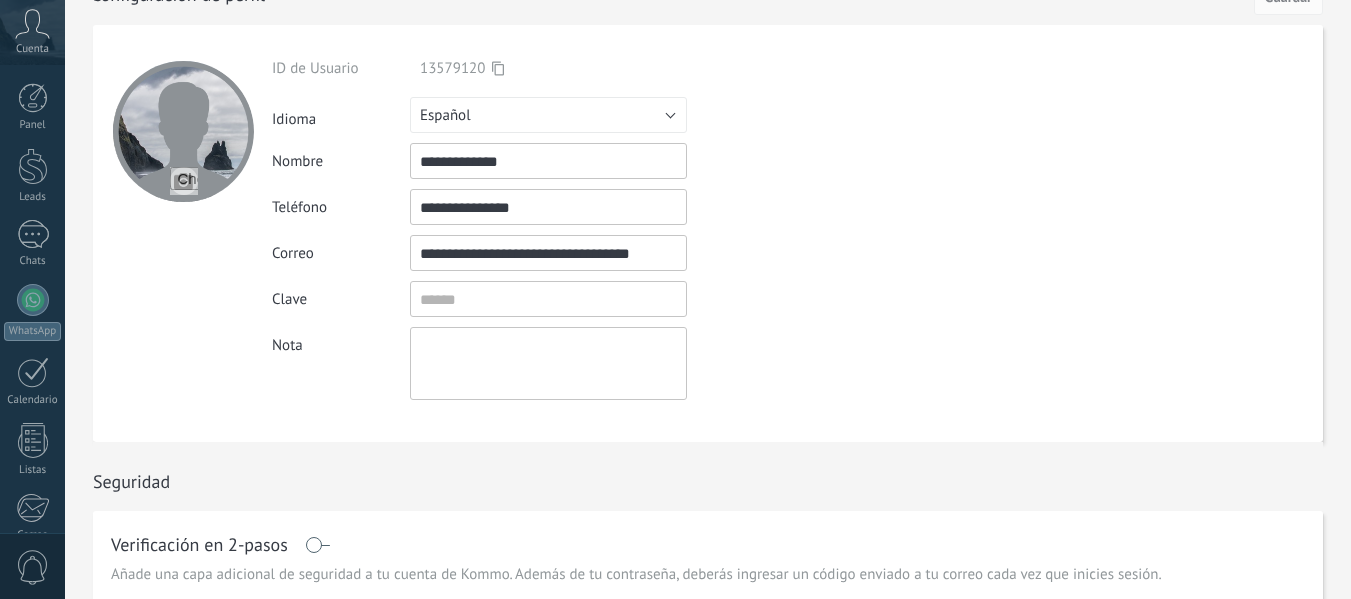 scroll, scrollTop: 39, scrollLeft: 0, axis: vertical 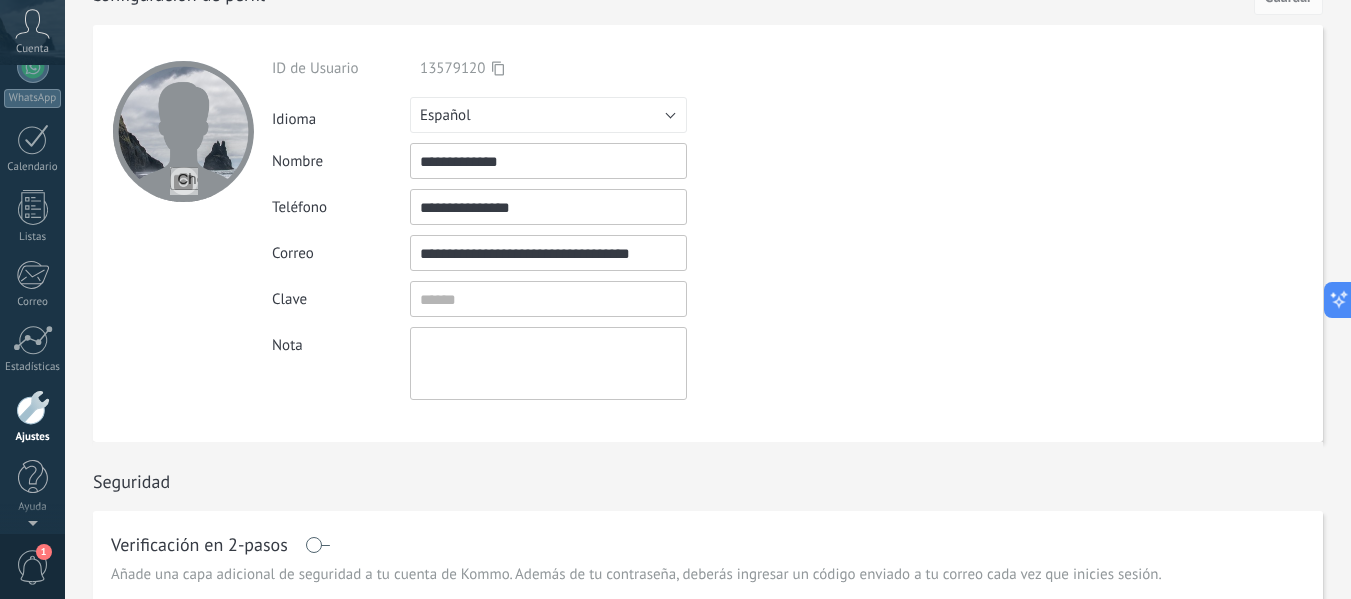 click on "Panel
Leads
Chats
WhatsApp
Clientes" at bounding box center (32, 192) 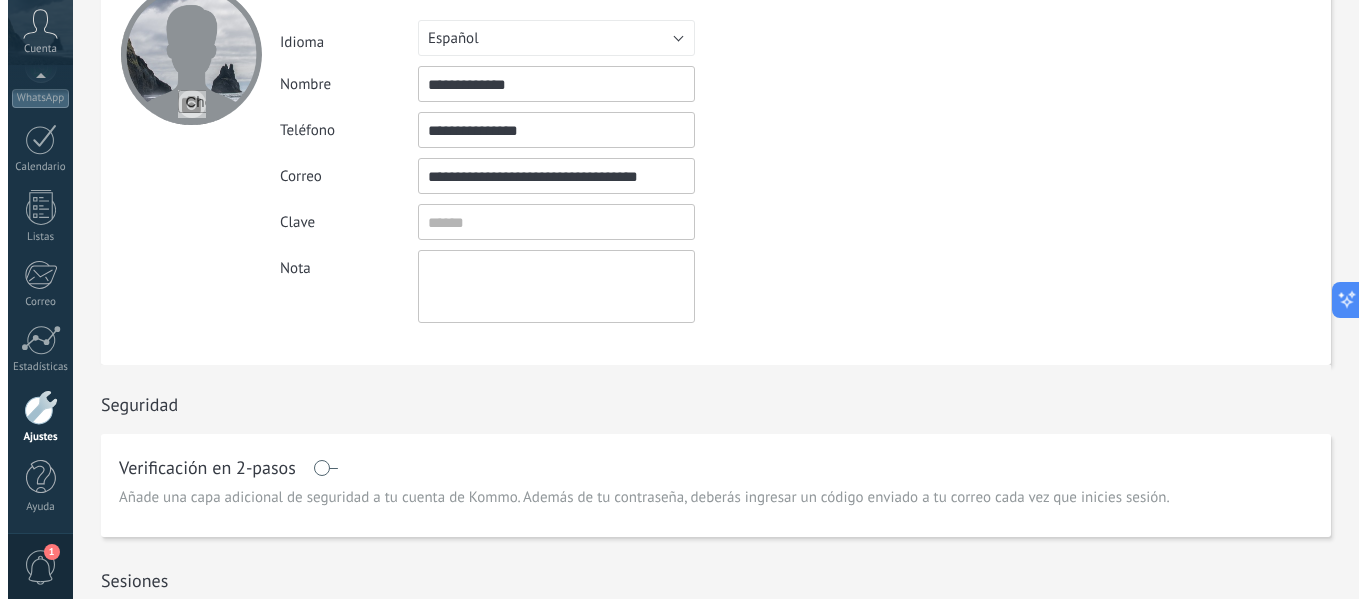 scroll, scrollTop: 101, scrollLeft: 0, axis: vertical 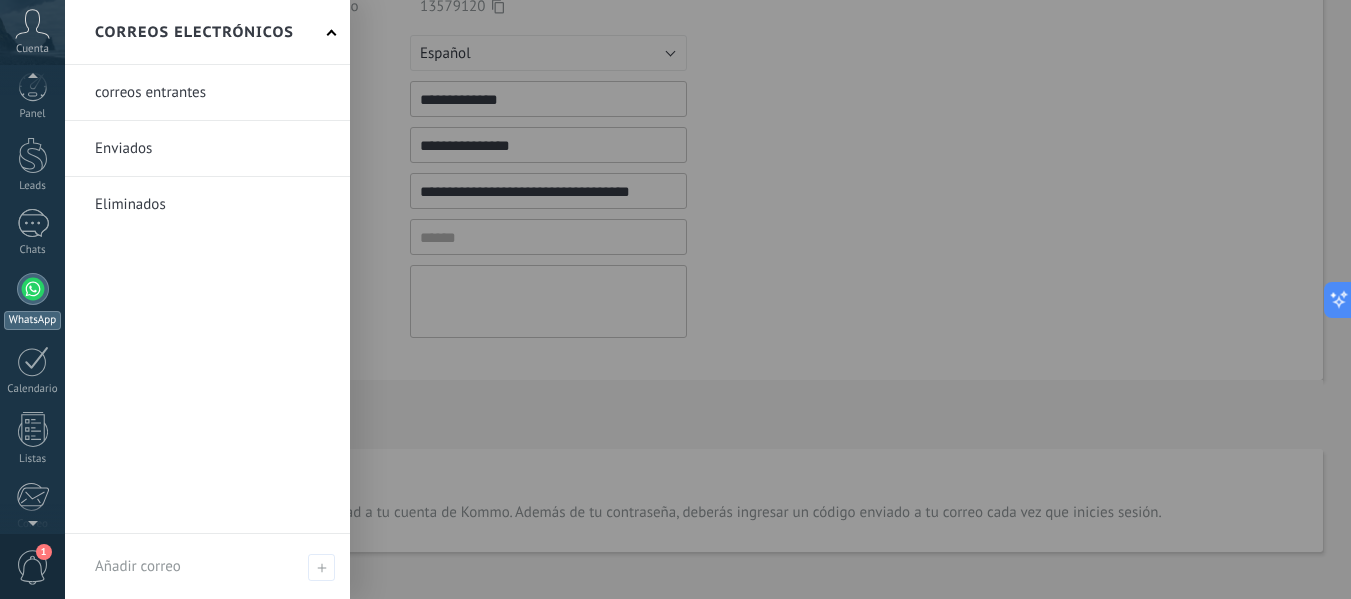 click at bounding box center [33, 289] 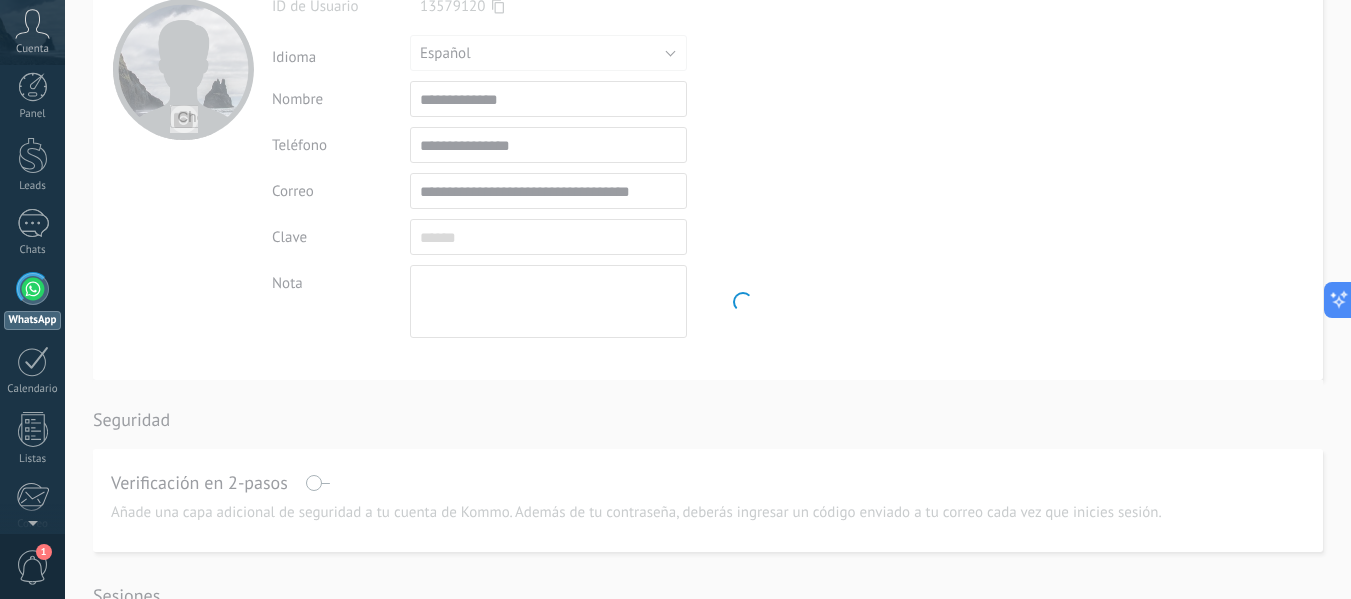 scroll, scrollTop: 0, scrollLeft: 0, axis: both 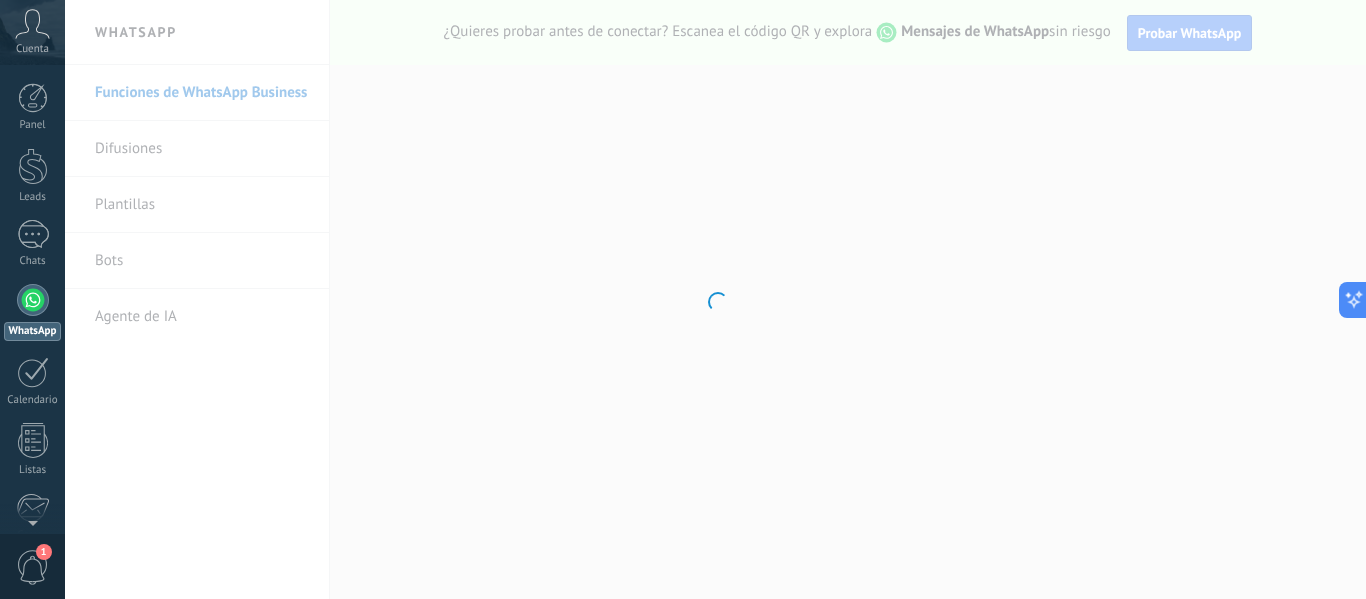 click at bounding box center [715, 299] 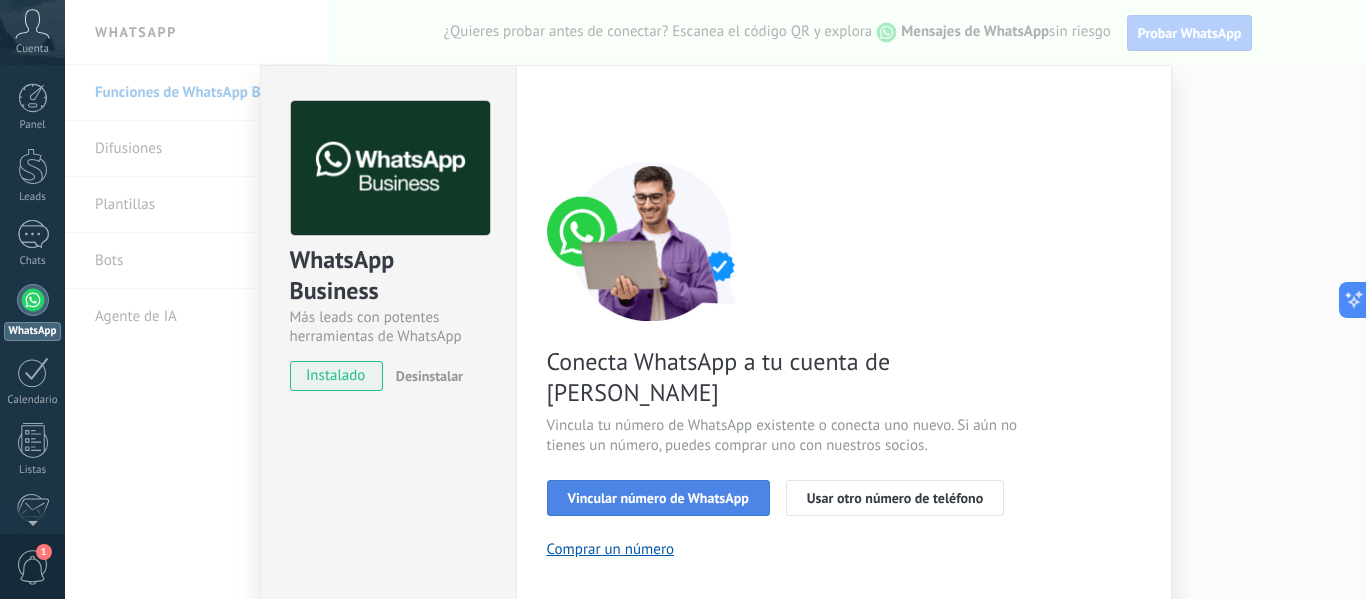 click on "Vincular número de WhatsApp" at bounding box center [658, 498] 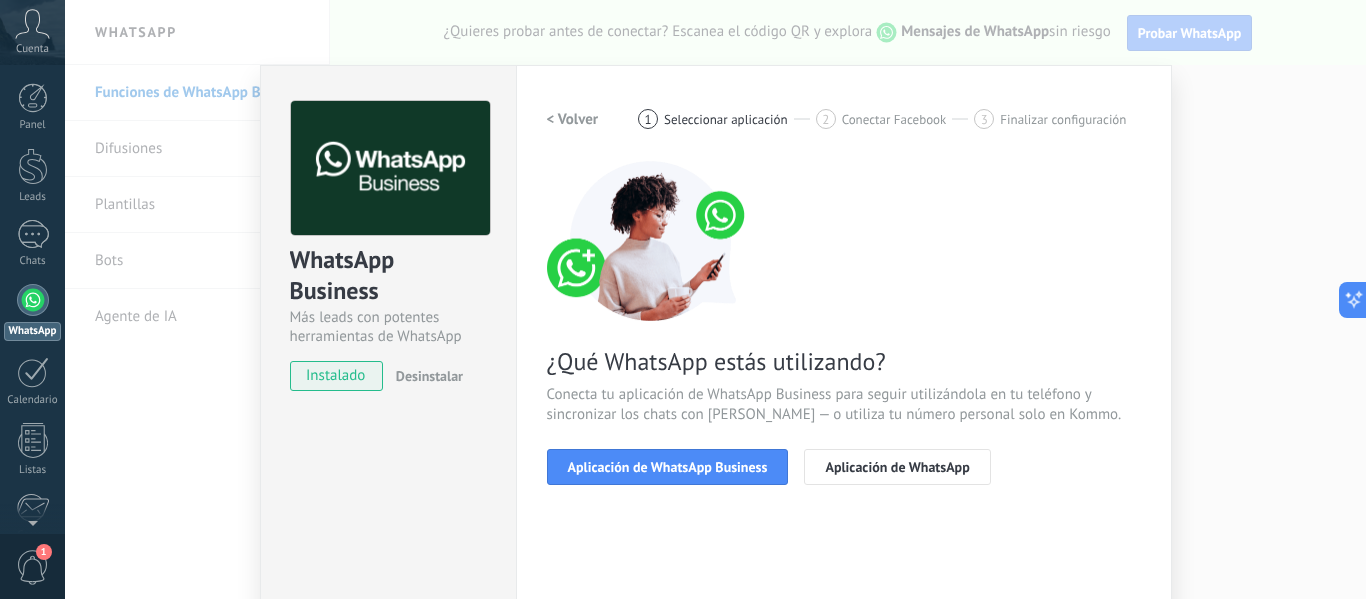 click on "Aplicación de WhatsApp Business" at bounding box center [668, 467] 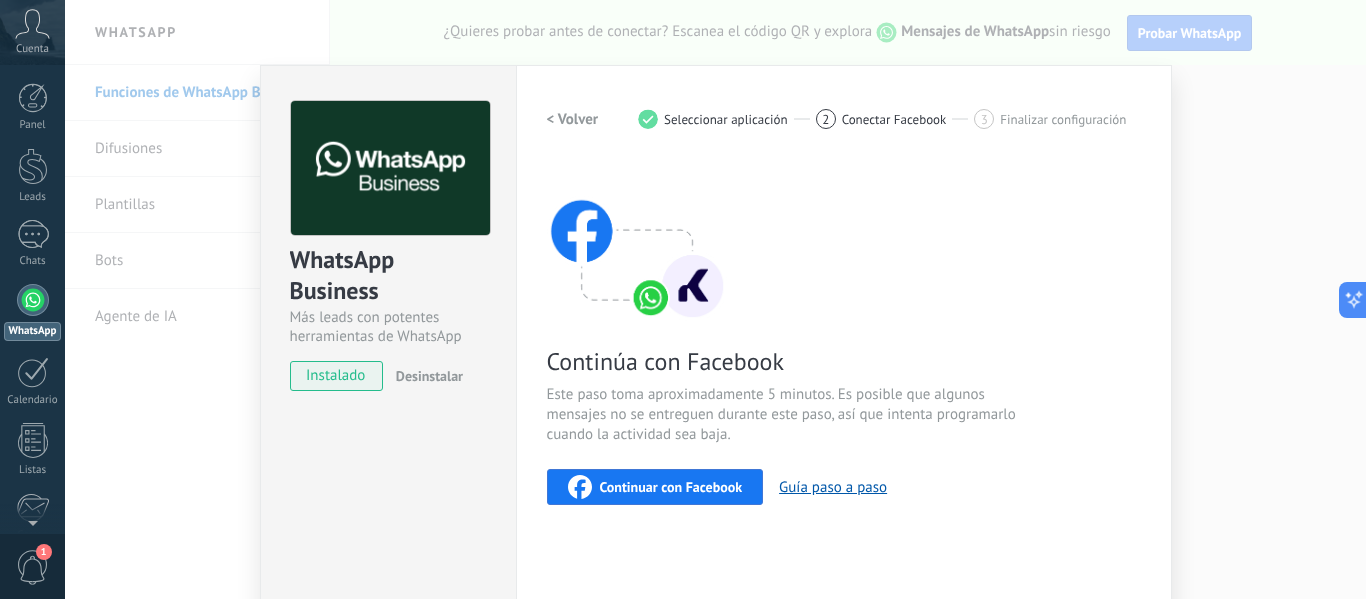 click on "Continuar con Facebook" at bounding box center (655, 487) 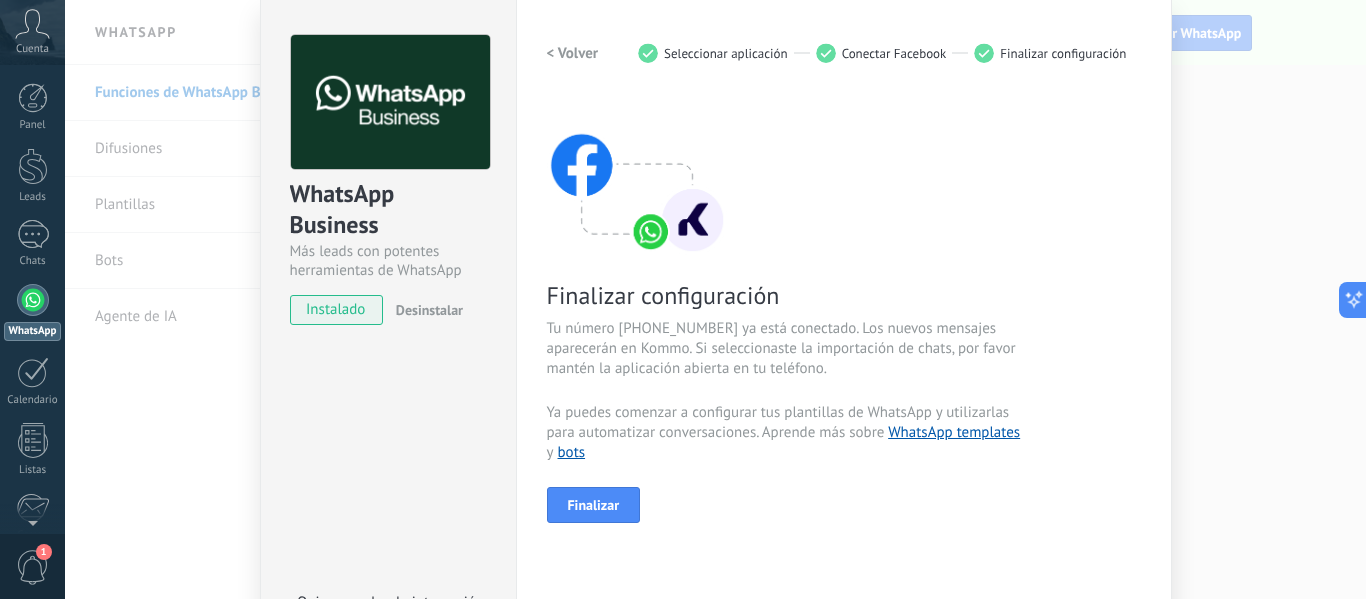scroll, scrollTop: 67, scrollLeft: 0, axis: vertical 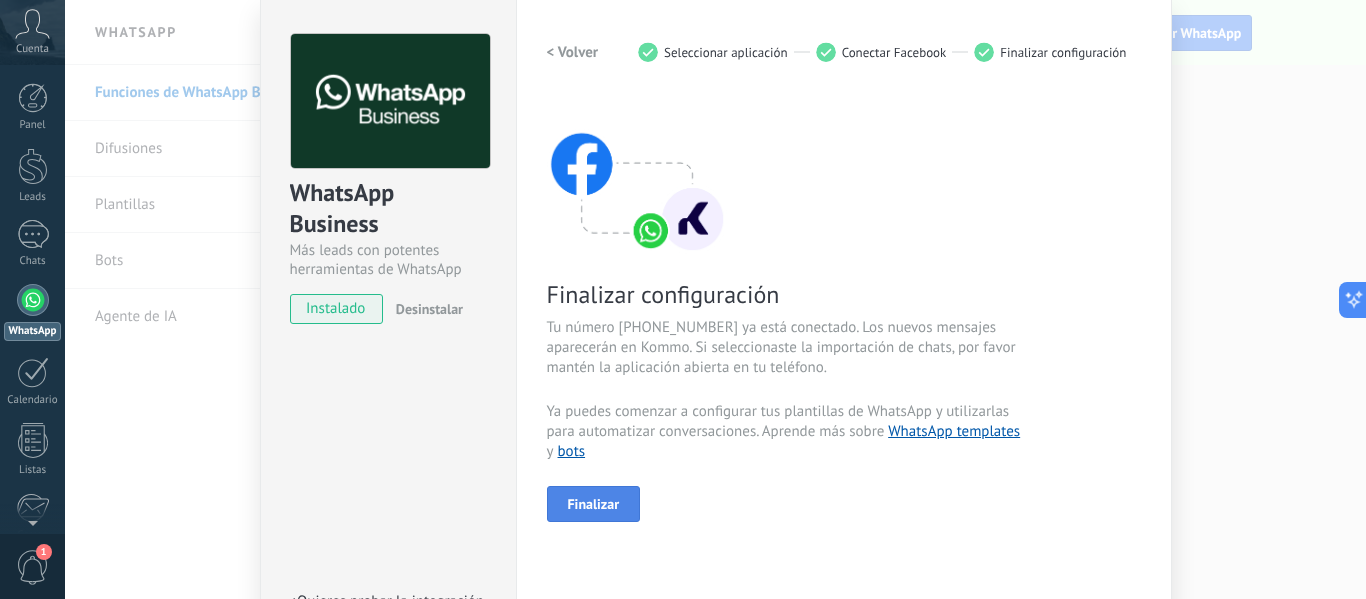 click on "Finalizar" at bounding box center [594, 504] 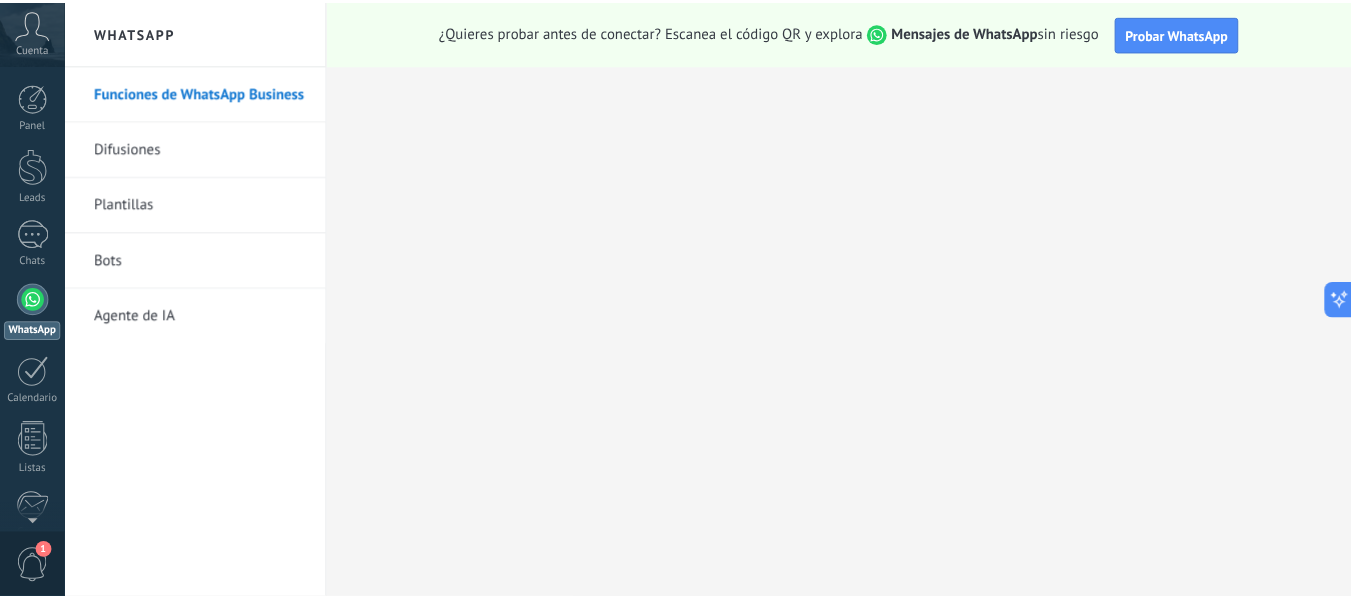 scroll, scrollTop: 0, scrollLeft: 0, axis: both 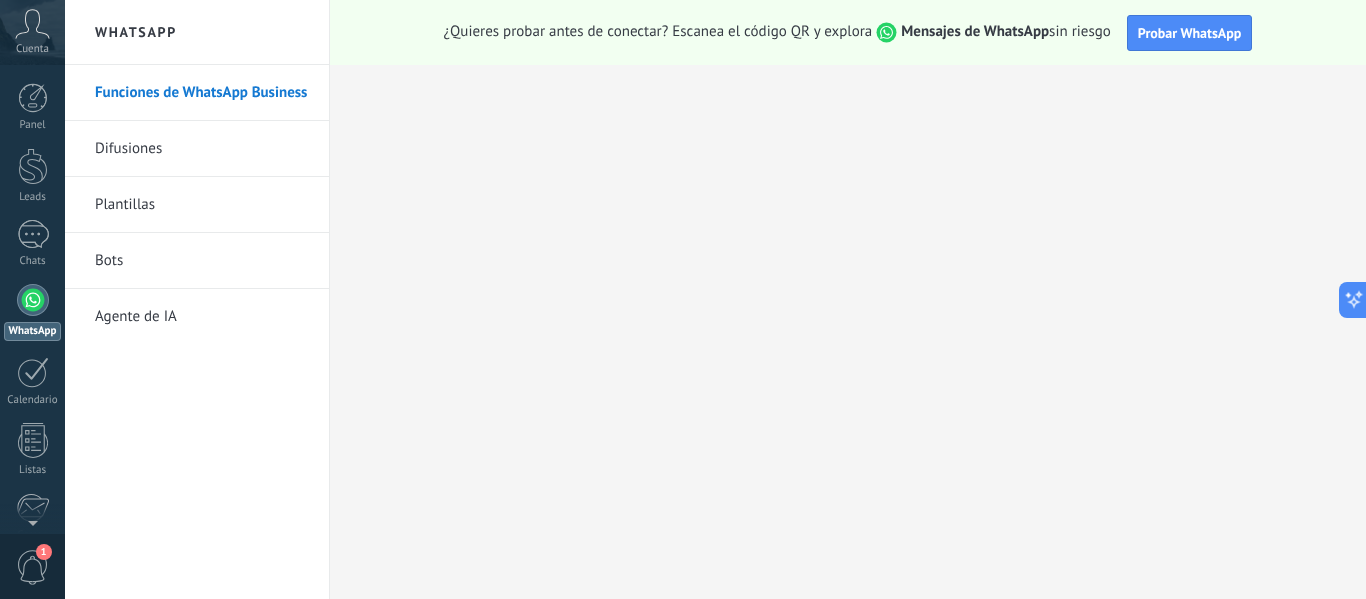 click on "Plantillas" at bounding box center [202, 205] 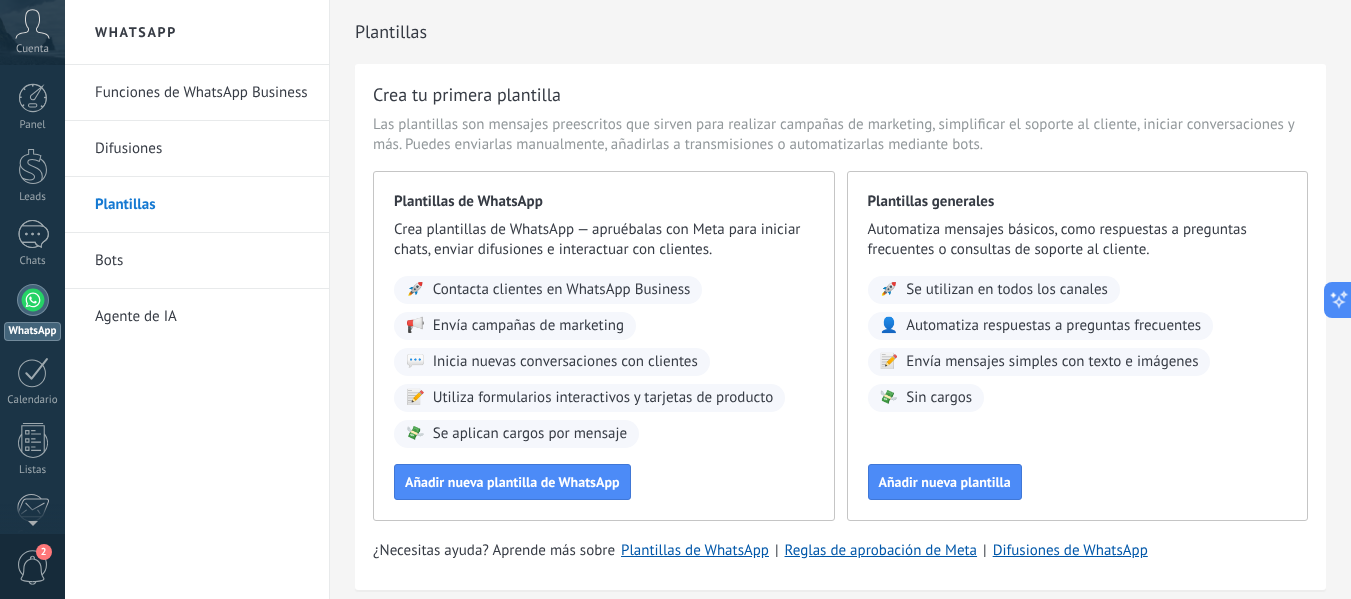 click on "Plantillas" at bounding box center [202, 205] 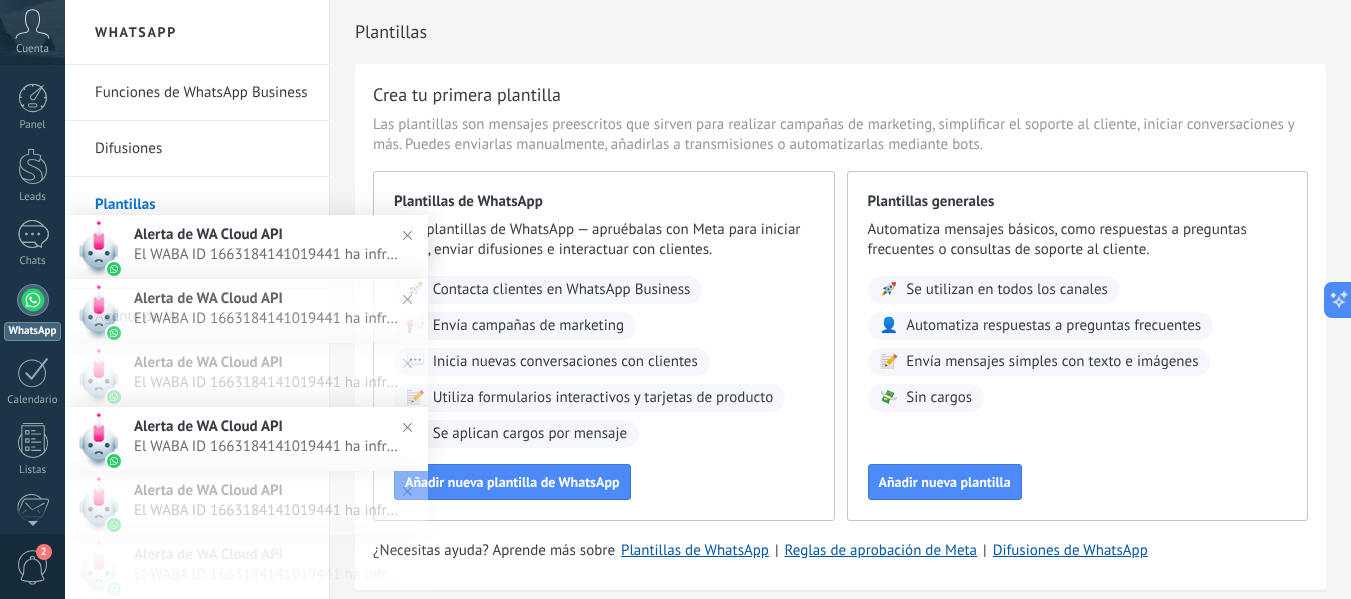 click on "Alerta de WA Cloud API" at bounding box center [208, 234] 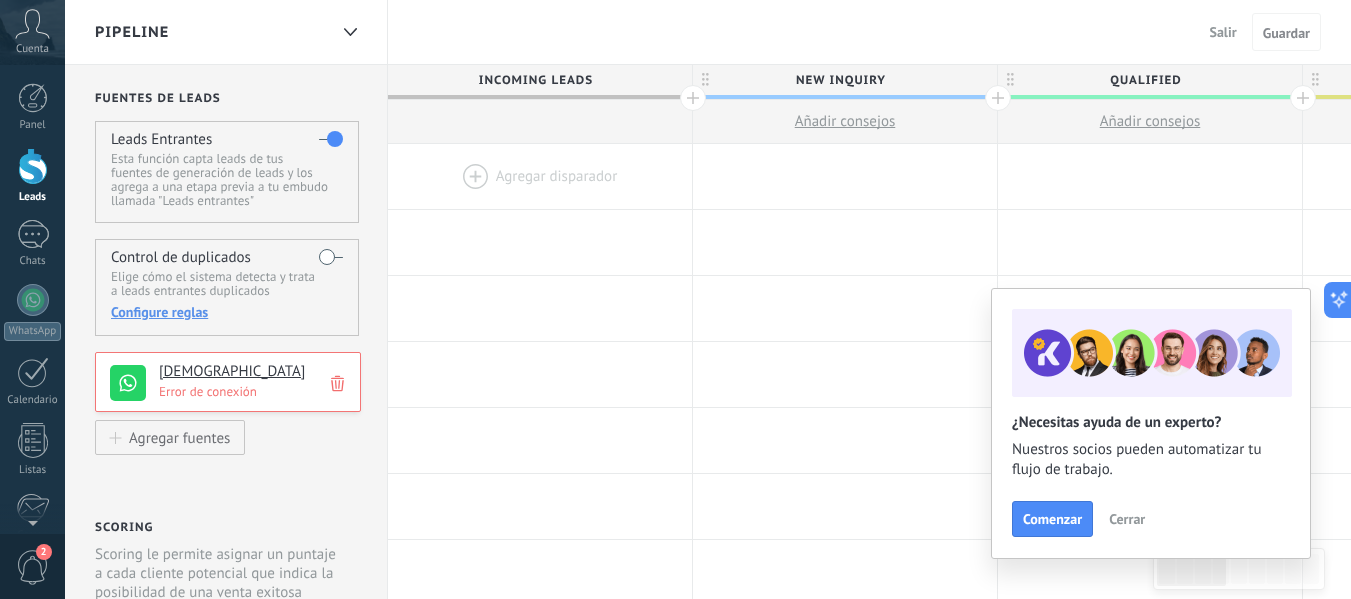 click on "Error de conexión" at bounding box center [254, 391] 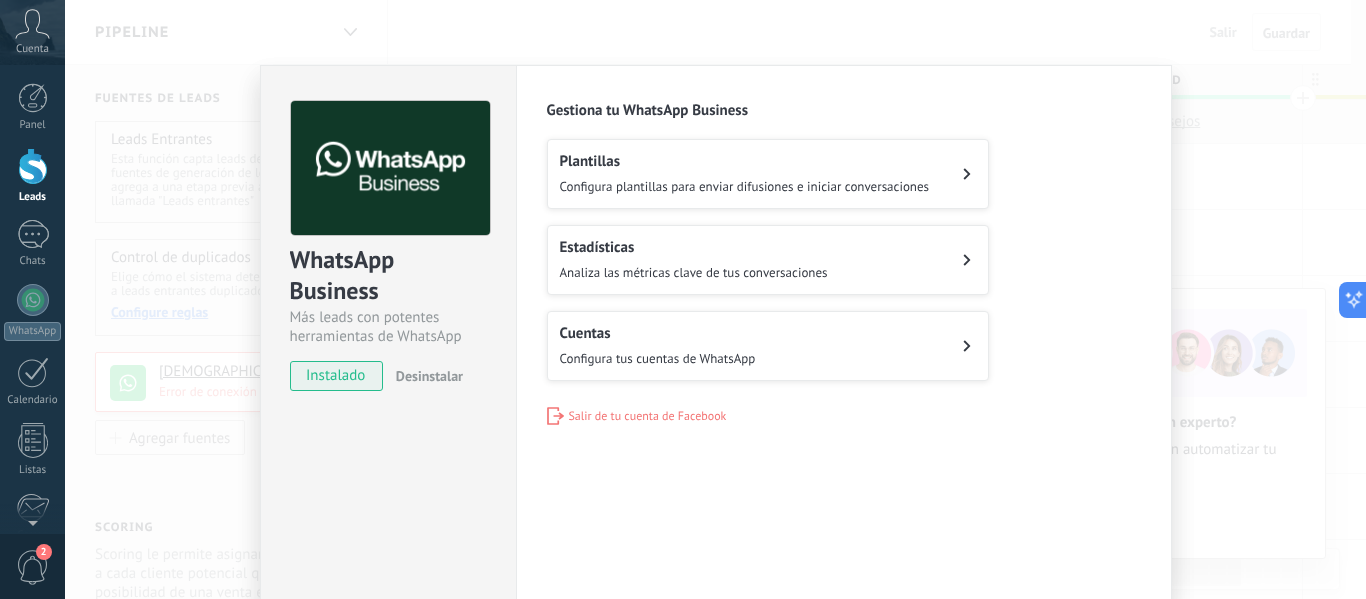 click on "Cuentas Configura tus cuentas de WhatsApp" at bounding box center [768, 346] 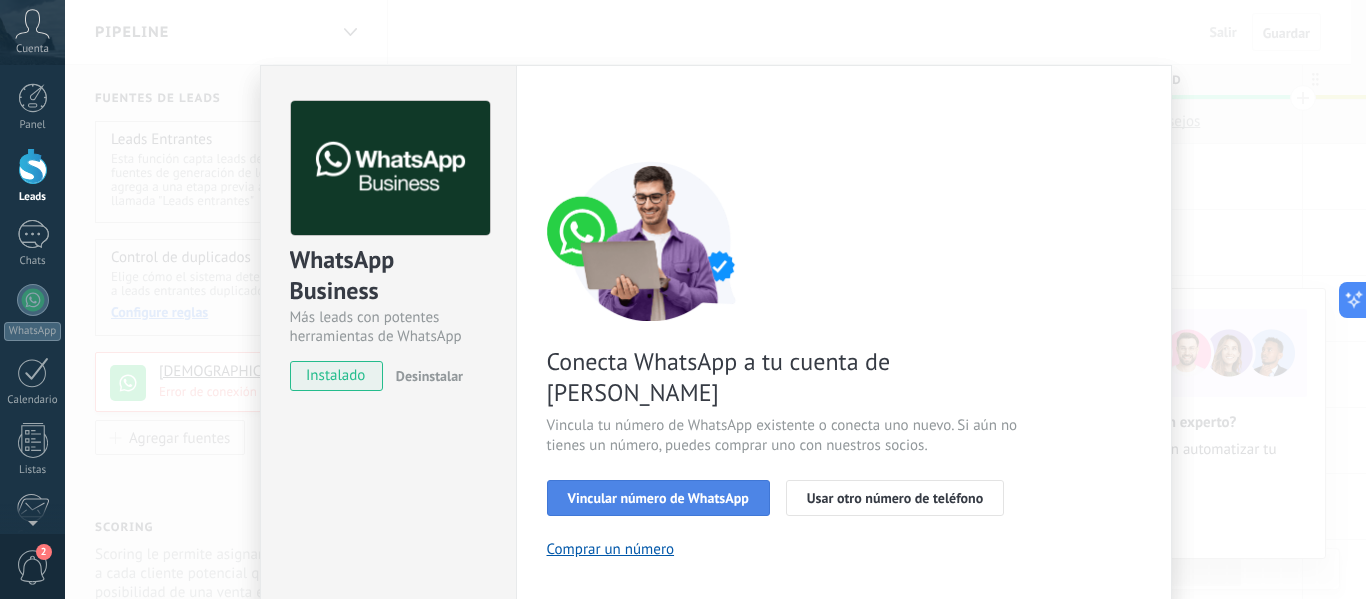 click on "Vincular número de WhatsApp" at bounding box center [658, 498] 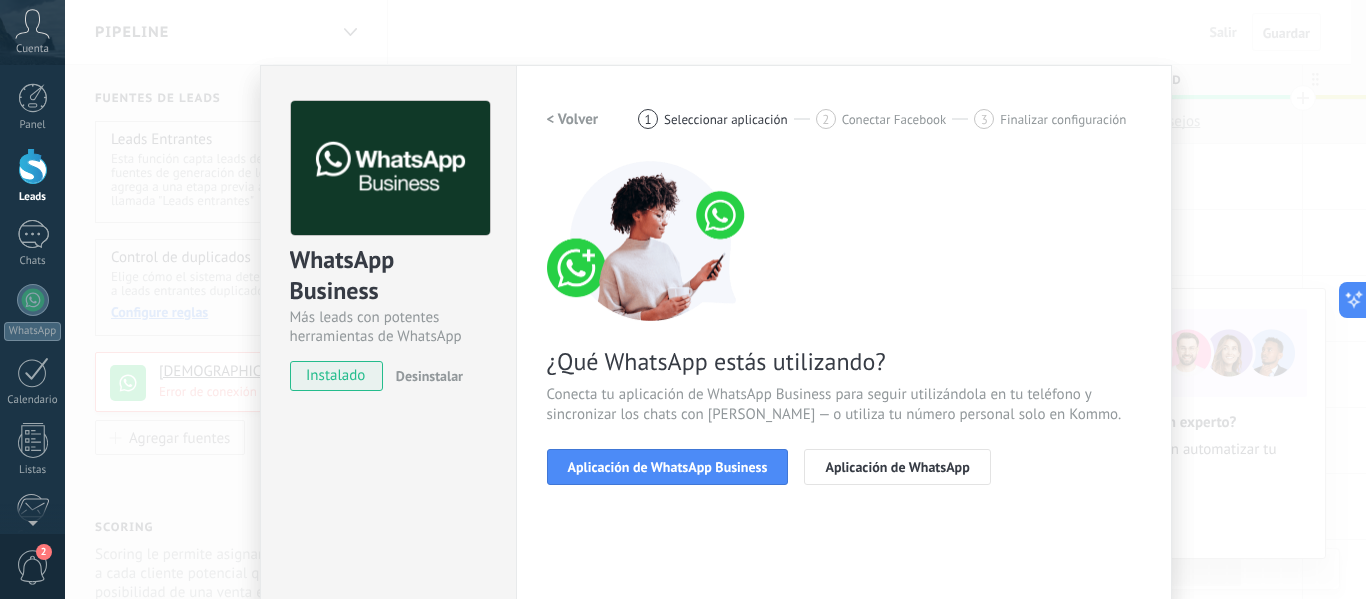 click on "WhatsApp Business Más leads con potentes herramientas de WhatsApp instalado Desinstalar Configuraciones Autorizaciones Esta pestaña registra a los usuarios que han concedido acceso a las integración a esta cuenta. Si deseas remover la posibilidad que un usuario pueda enviar solicitudes a la cuenta en nombre de esta integración, puedes revocar el acceso. Si el acceso a todos los usuarios es revocado, la integración dejará de funcionar. Esta aplicacion está instalada, pero nadie le ha dado acceso aun. WhatsApp Cloud API más _:  Guardar < Volver 1 Seleccionar aplicación 2 Conectar Facebook  3 Finalizar configuración ¿Qué WhatsApp estás utilizando? Conecta tu aplicación de WhatsApp Business para seguir utilizándola en tu teléfono y sincronizar los chats con Kommo — o utiliza tu número personal solo en Kommo. Aplicación de WhatsApp Business Aplicación de WhatsApp ¿Necesitas ayuda?" at bounding box center (715, 299) 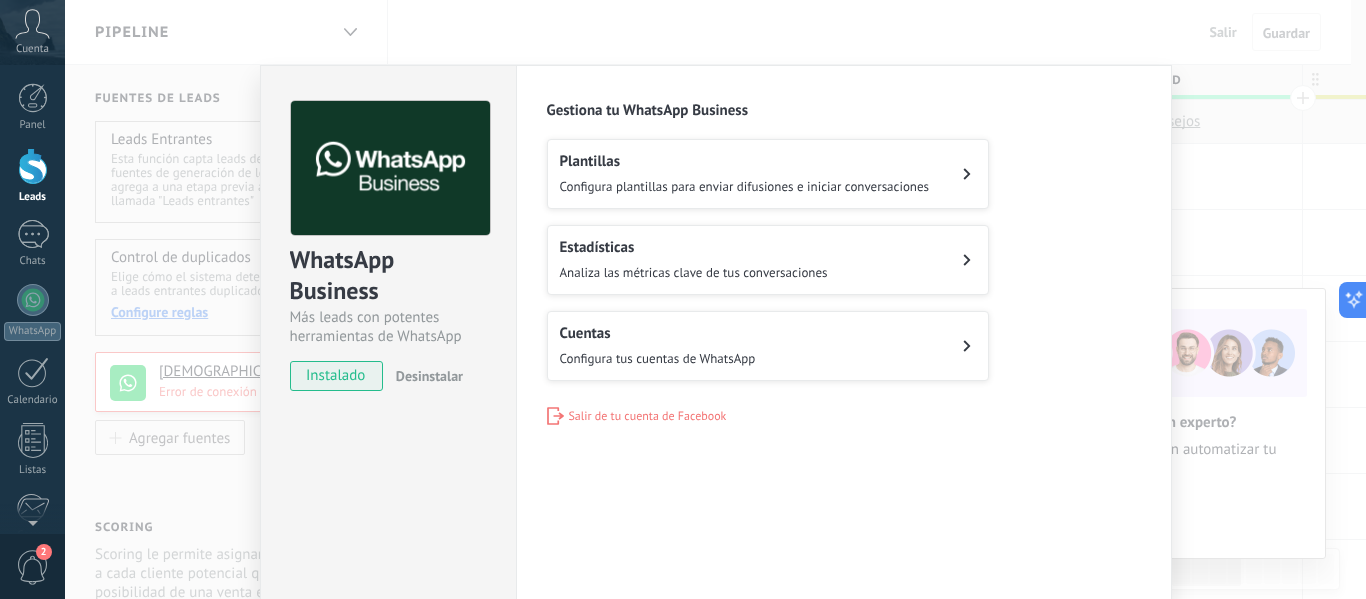 click on "WhatsApp Business Más leads con potentes herramientas de WhatsApp instalado Desinstalar Configuraciones Autorizaciones Esta pestaña registra a los usuarios que han concedido acceso a las integración a esta cuenta. Si deseas remover la posibilidad que un usuario pueda enviar solicitudes a la cuenta en nombre de esta integración, puedes revocar el acceso. Si el acceso a todos los usuarios es revocado, la integración dejará de funcionar. Esta aplicacion está instalada, pero nadie le ha dado acceso aun. WhatsApp Cloud API más _:  Guardar Gestiona tu WhatsApp Business Plantillas Configura plantillas para enviar difusiones e iniciar conversaciones Estadísticas Analiza las métricas clave de tus conversaciones Cuentas Configura tus cuentas de WhatsApp Salir de tu cuenta de Facebook" at bounding box center (715, 299) 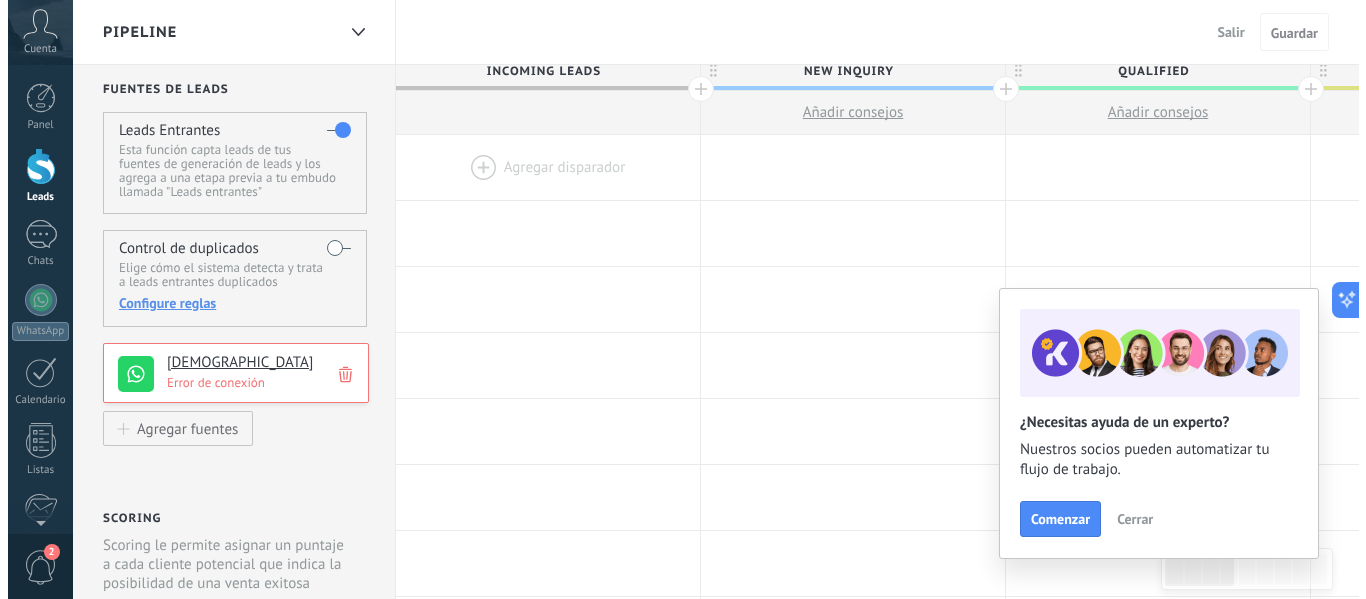 scroll, scrollTop: 0, scrollLeft: 0, axis: both 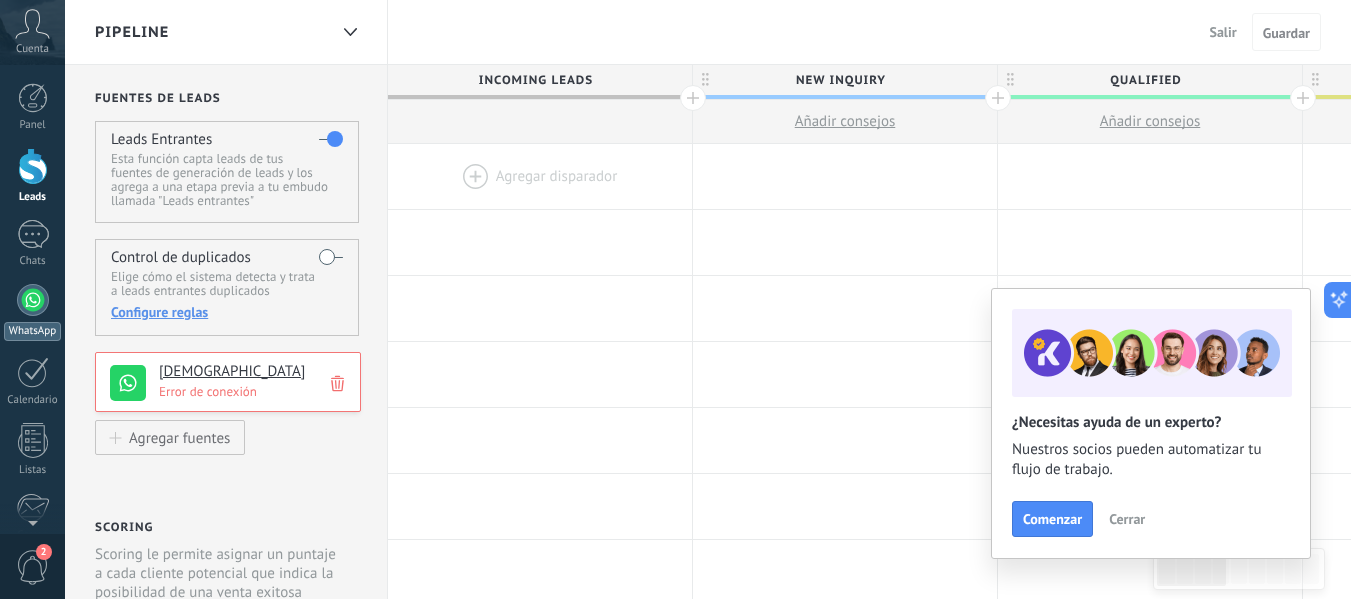 click on "WhatsApp" at bounding box center (32, 331) 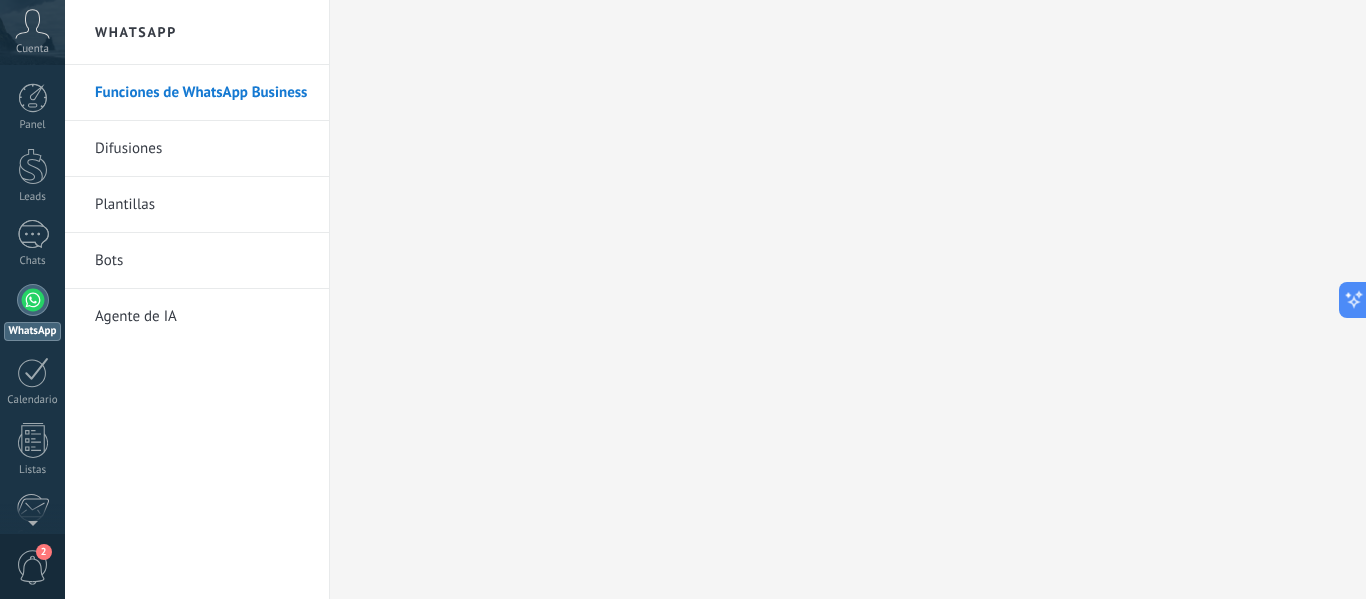 click on "Agente de IA" at bounding box center [202, 317] 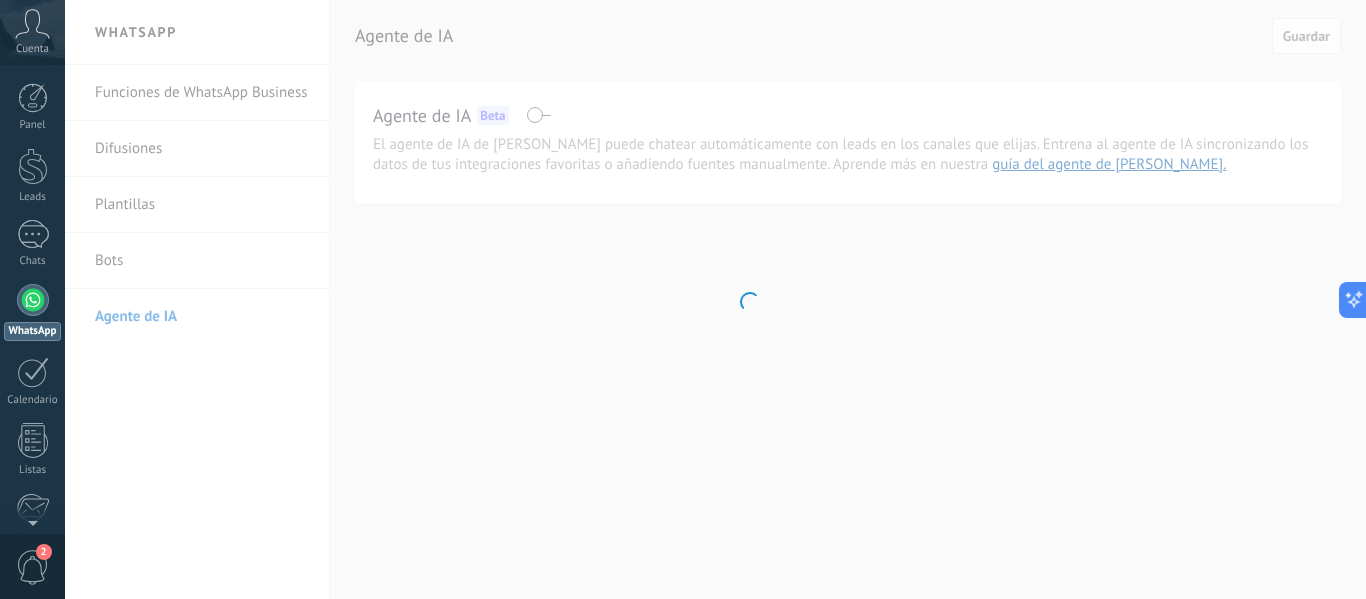 click on ".abccls-1,.abccls-2{fill-rule:evenodd}.abccls-2{fill:#fff} .abfcls-1{fill:none}.abfcls-2{fill:#fff} .abncls-1{isolation:isolate}.abncls-2{opacity:.06}.abncls-2,.abncls-3,.abncls-6{mix-blend-mode:multiply}.abncls-3{opacity:.15}.abncls-4,.abncls-8{fill:#fff}.abncls-5{fill:url(#abnlinear-gradient)}.abncls-6{opacity:.04}.abncls-7{fill:url(#abnlinear-gradient-2)}.abncls-8{fill-rule:evenodd} .abqst0{fill:#ffa200} .abwcls-1{fill:#252525} .cls-1{isolation:isolate} .acicls-1{fill:none} .aclcls-1{fill:#232323} .acnst0{display:none} .addcls-1,.addcls-2{fill:none;stroke-miterlimit:10}.addcls-1{stroke:#dfe0e5}.addcls-2{stroke:#a1a7ab} .adecls-1,.adecls-2{fill:none;stroke-miterlimit:10}.adecls-1{stroke:#dfe0e5}.adecls-2{stroke:#a1a7ab} .adqcls-1{fill:#8591a5;fill-rule:evenodd} .aeccls-1{fill:#5c9f37} .aeecls-1{fill:#f86161} .aejcls-1{fill:#8591a5;fill-rule:evenodd} .aekcls-1{fill-rule:evenodd} .aelcls-1{fill-rule:evenodd;fill:currentColor} .aemcls-1{fill-rule:evenodd;fill:currentColor} .aencls-2{fill:#f86161;opacity:.3}" at bounding box center [683, 299] 